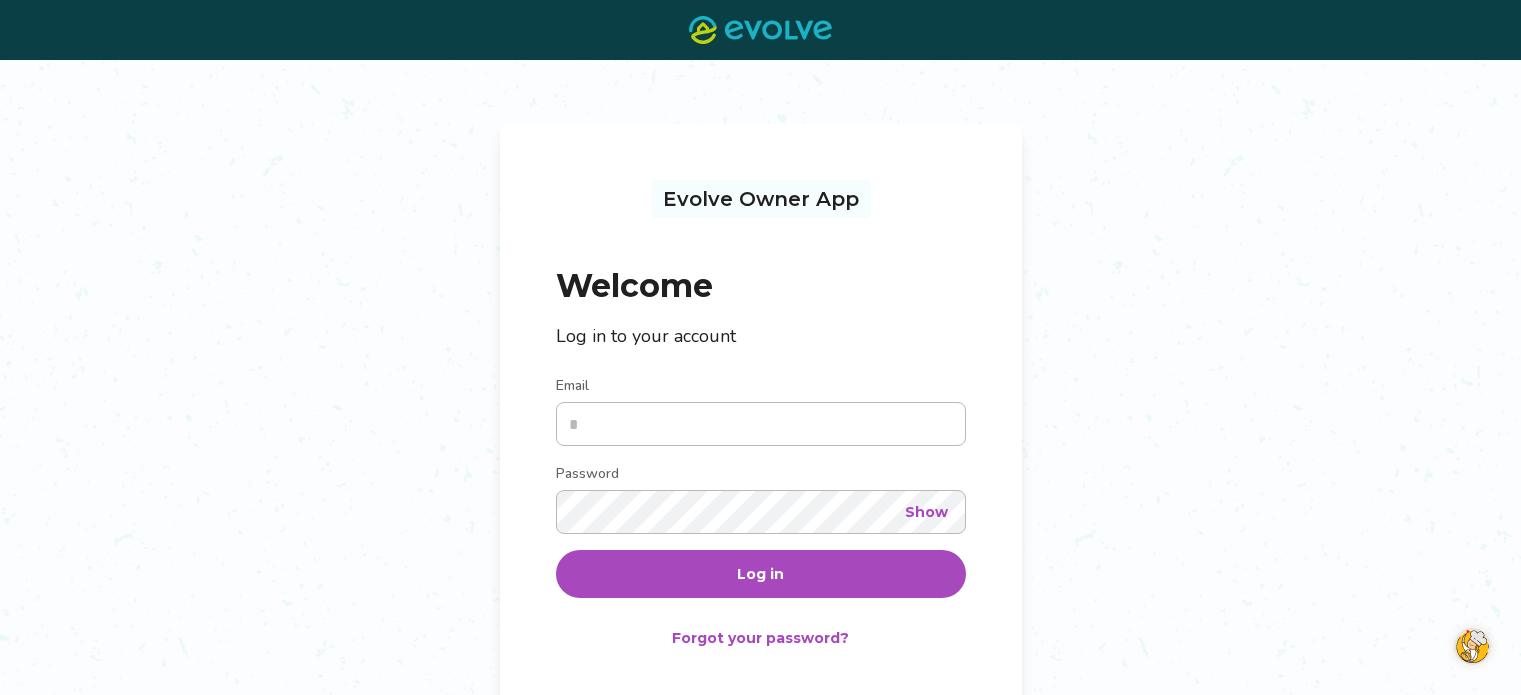scroll, scrollTop: 0, scrollLeft: 0, axis: both 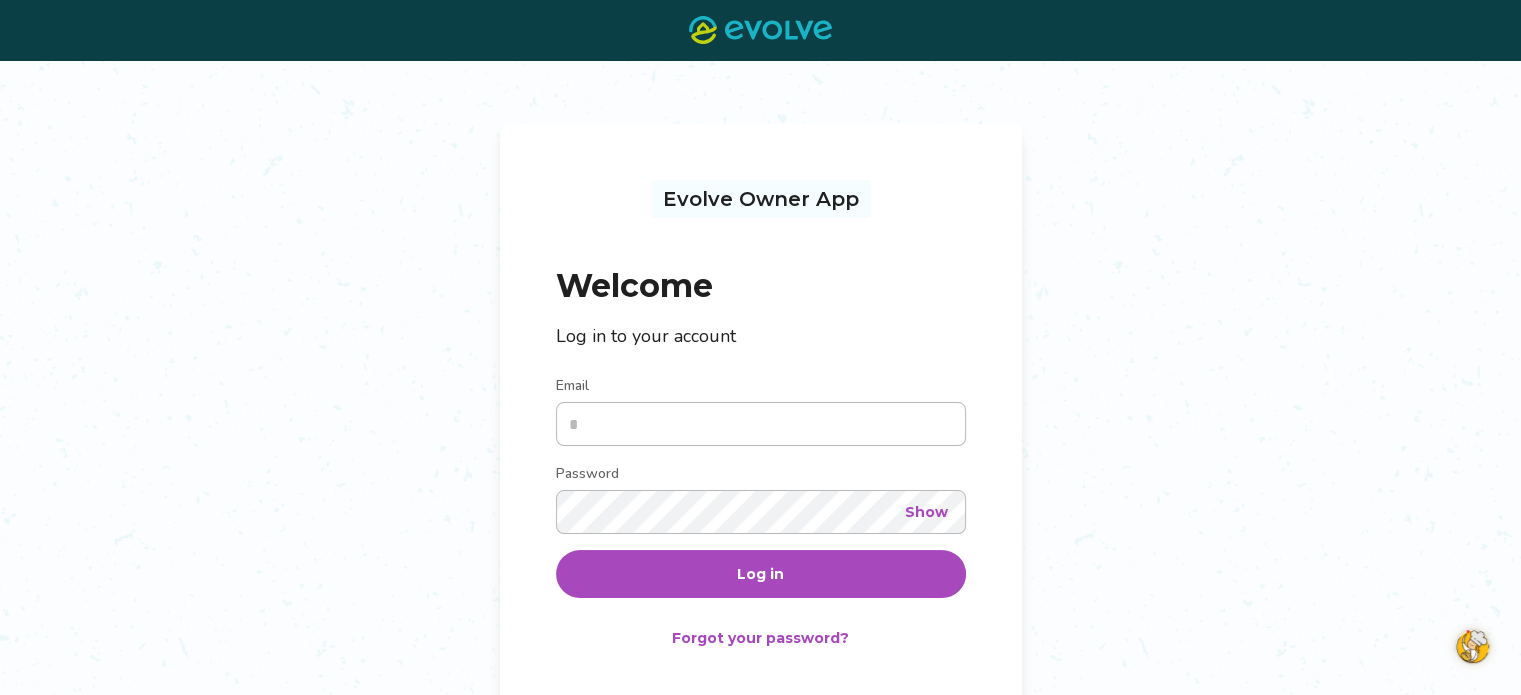 type on "**********" 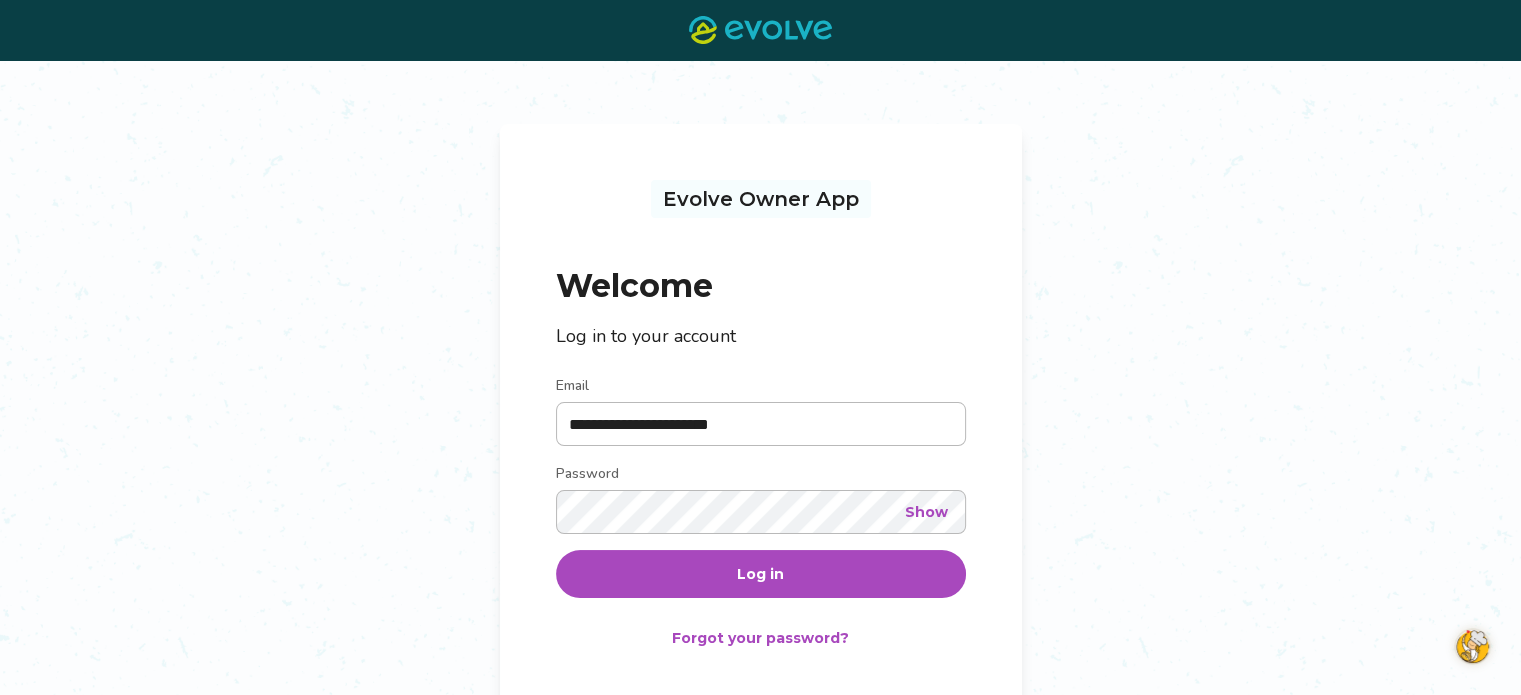 click on "Show" at bounding box center (926, 512) 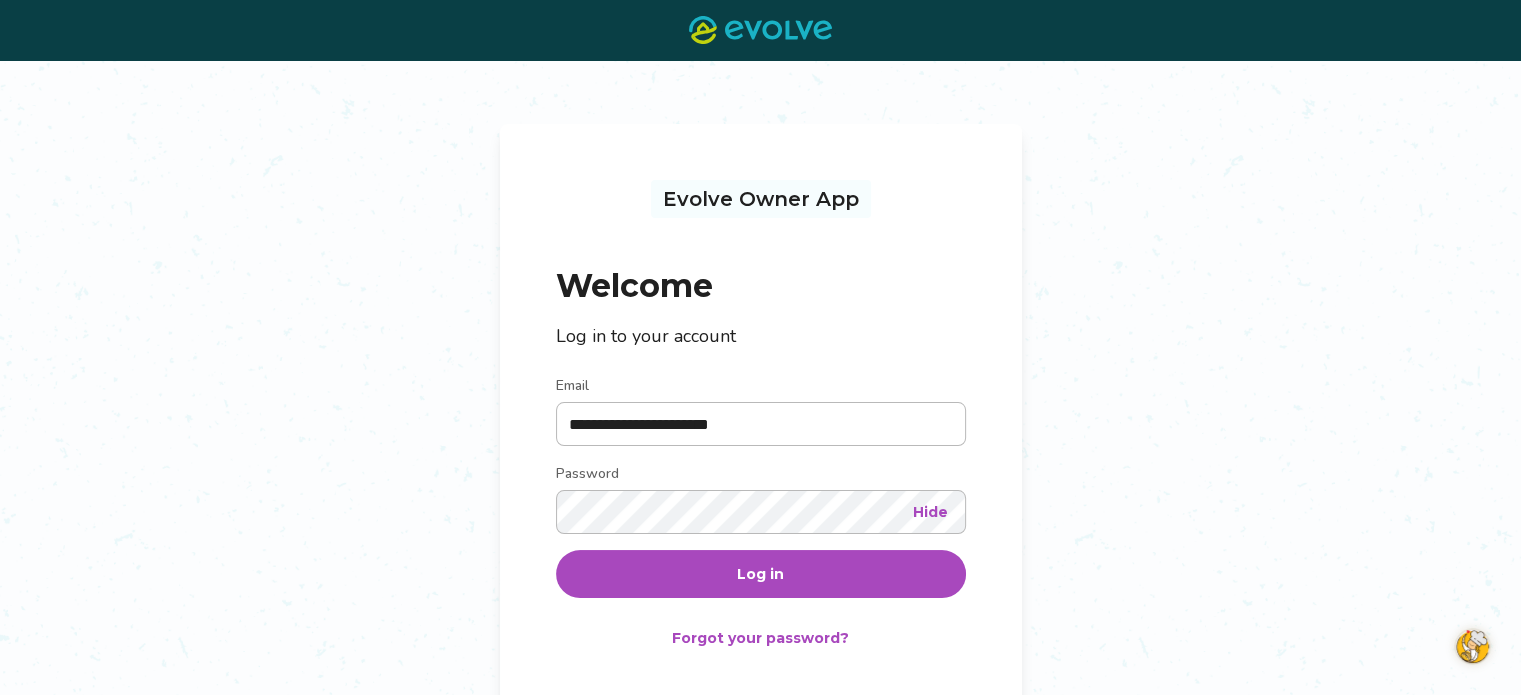 click on "Log in" at bounding box center (761, 574) 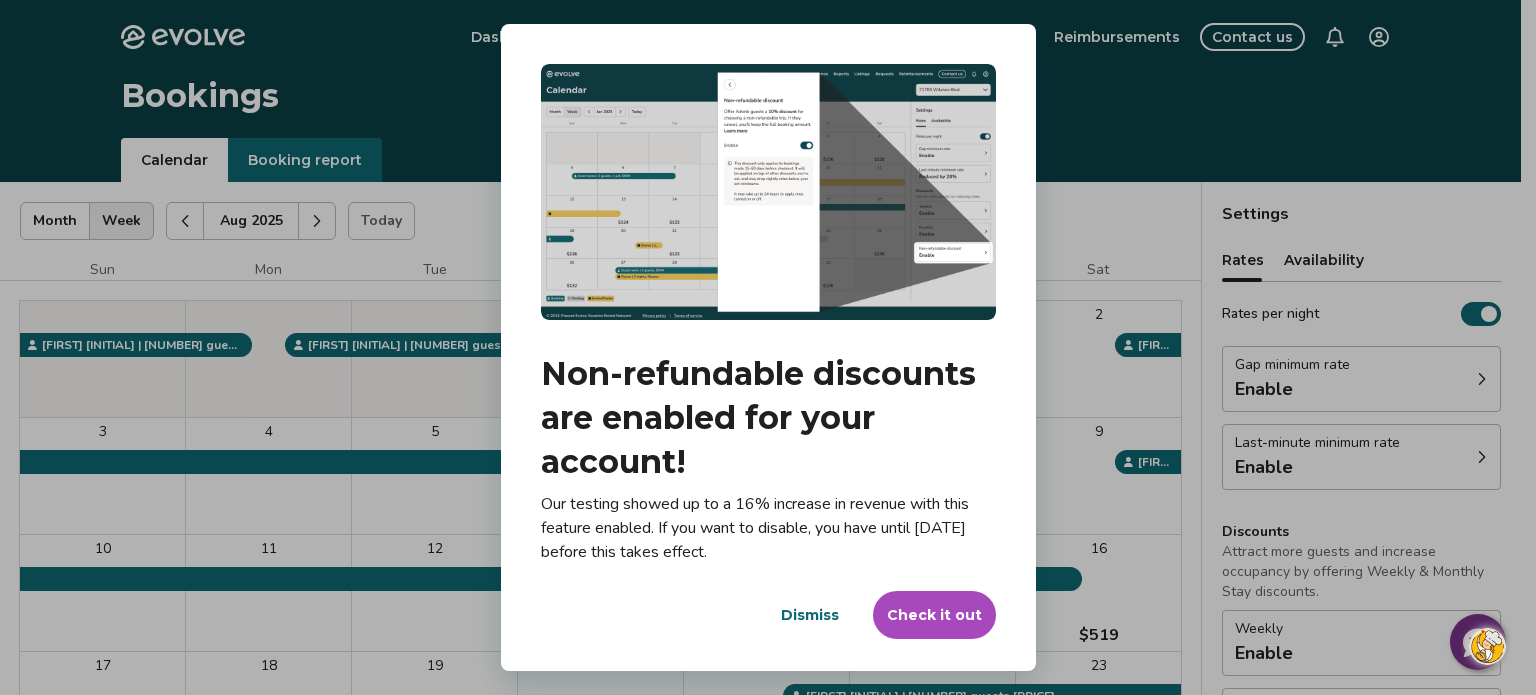 click on "Check it out" at bounding box center (934, 615) 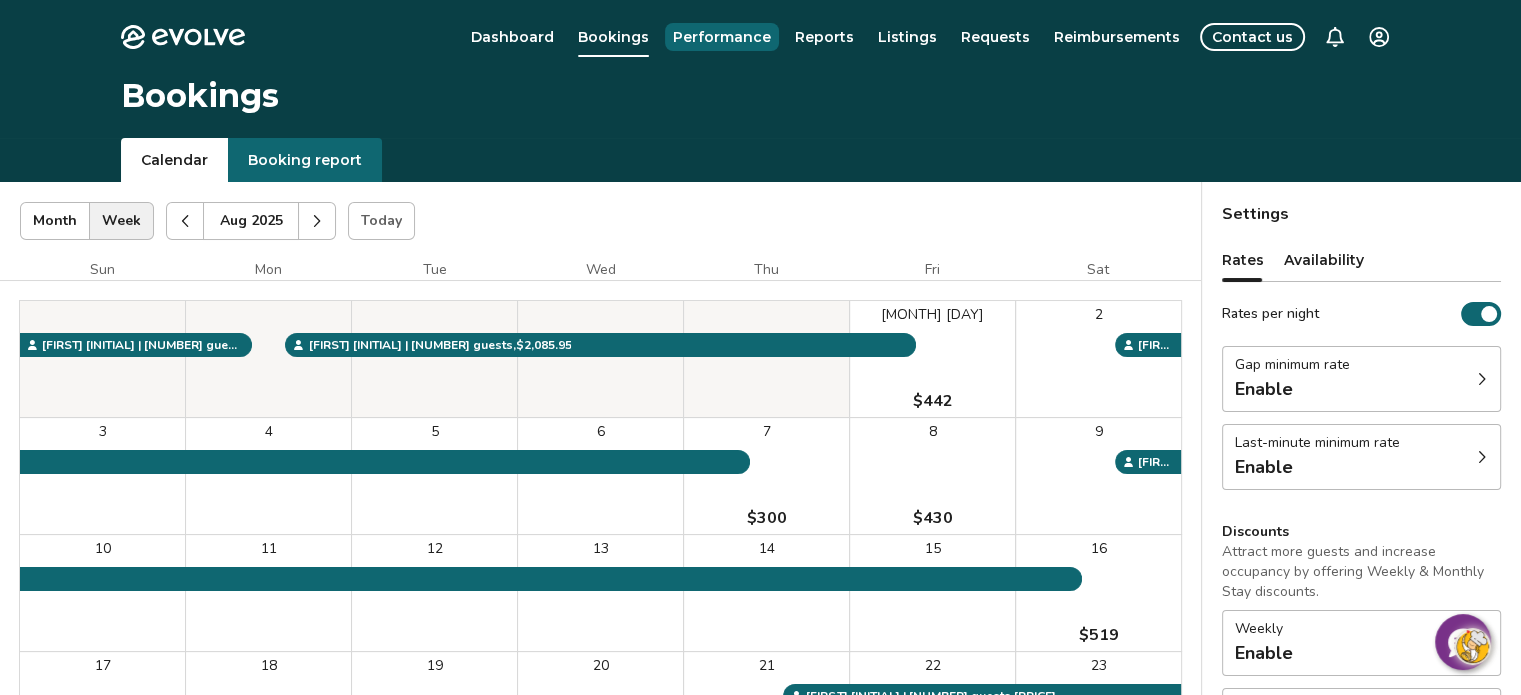 click on "Performance" at bounding box center (722, 37) 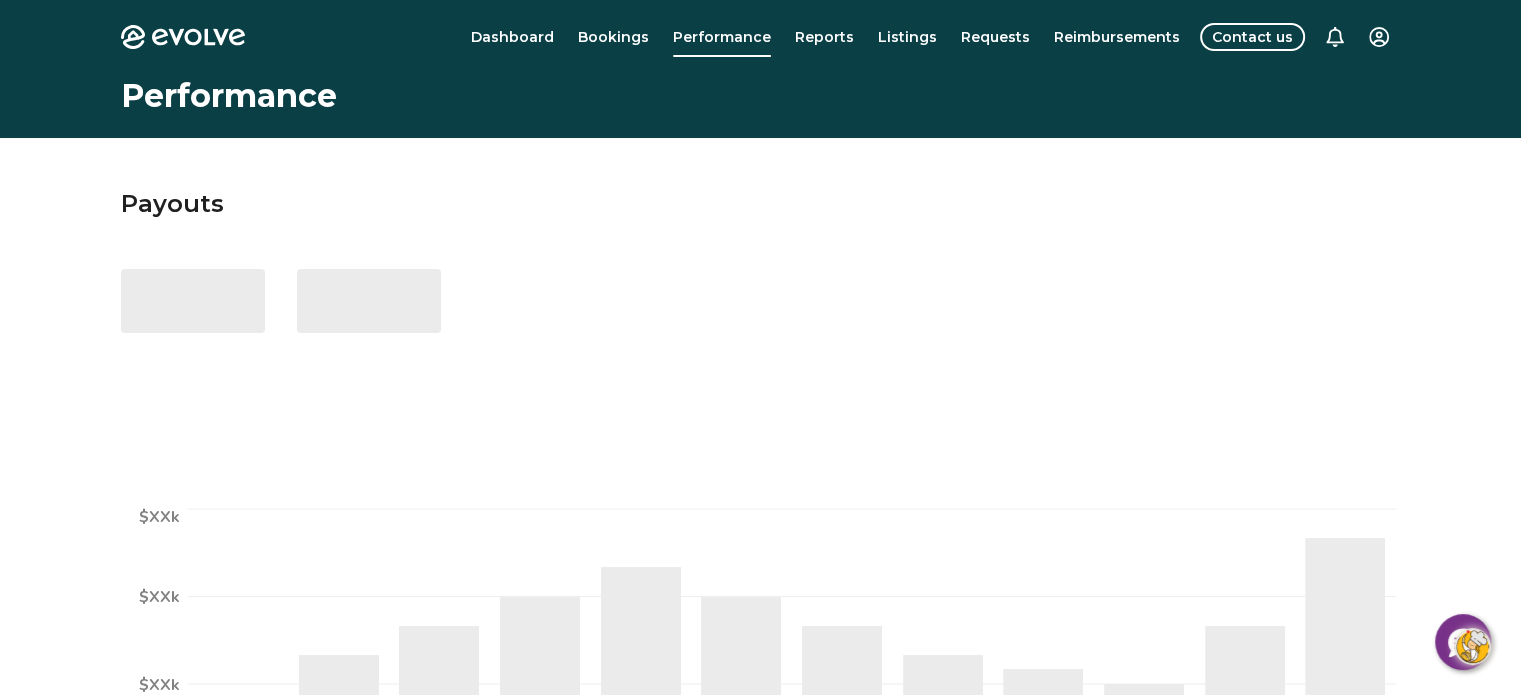 select on "****" 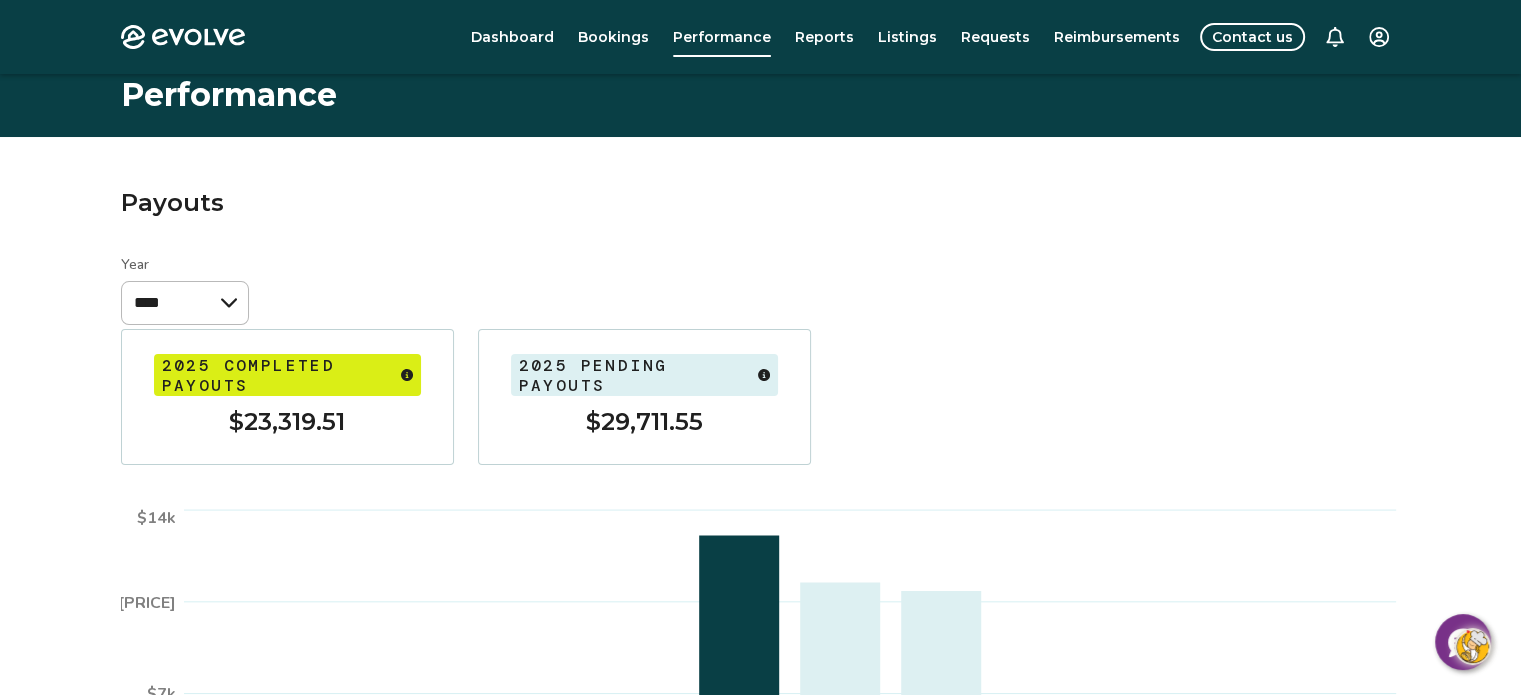 scroll, scrollTop: 0, scrollLeft: 0, axis: both 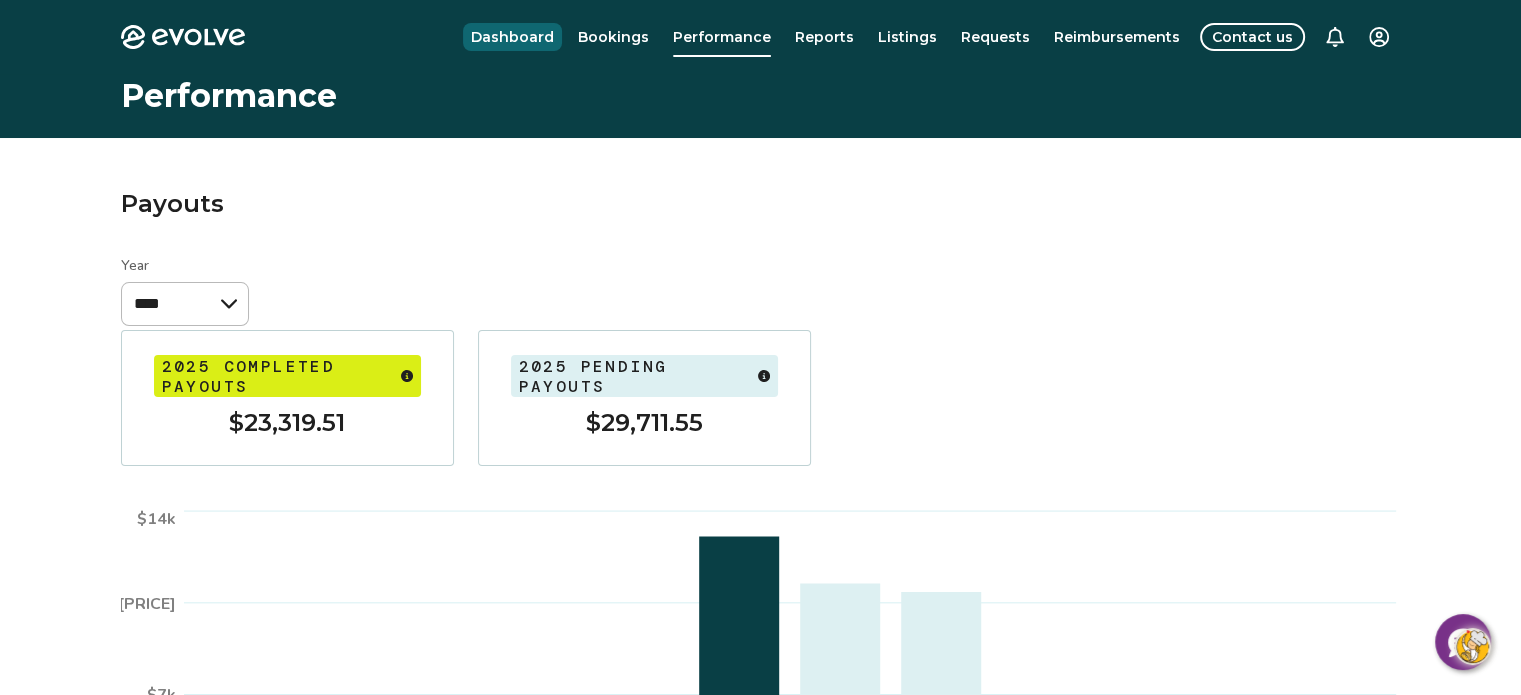 click on "Dashboard" at bounding box center [512, 37] 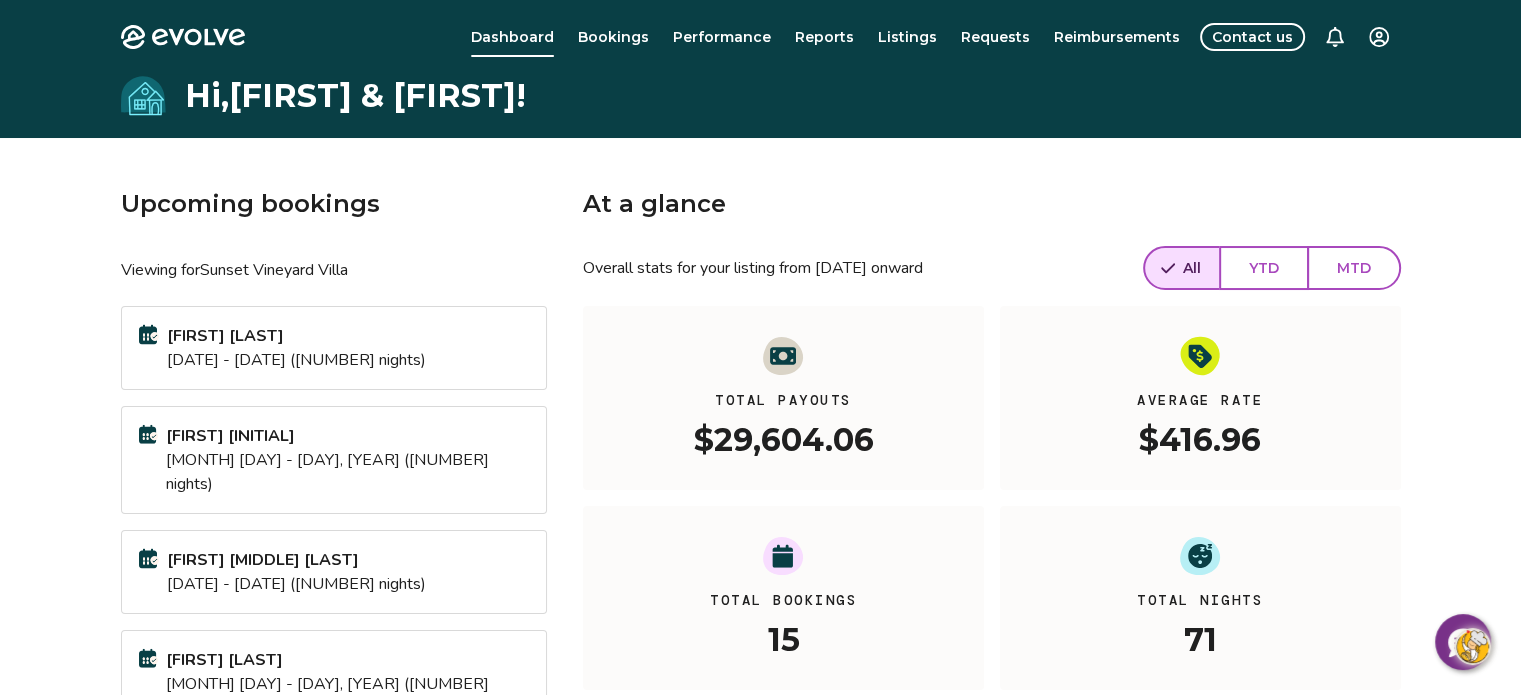 click on "MTD" at bounding box center (1354, 268) 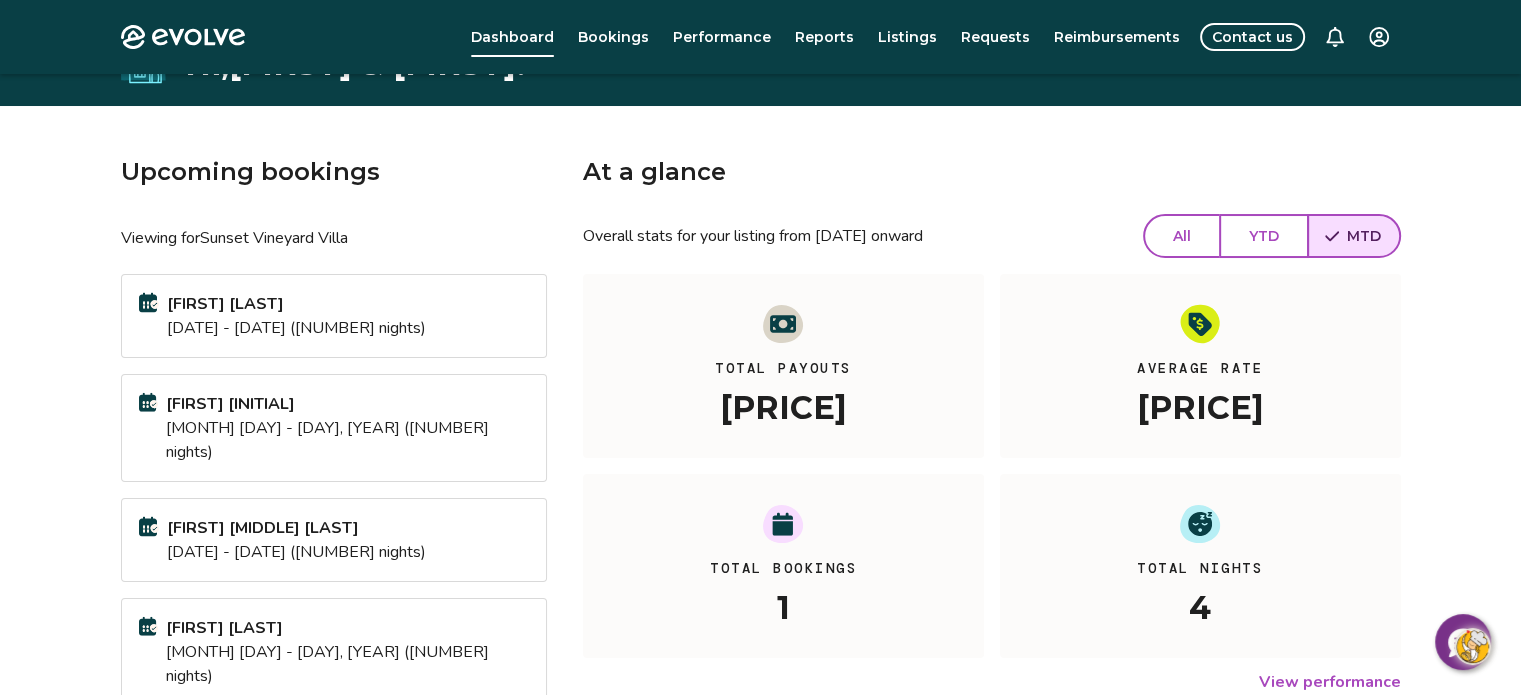 scroll, scrollTop: 0, scrollLeft: 0, axis: both 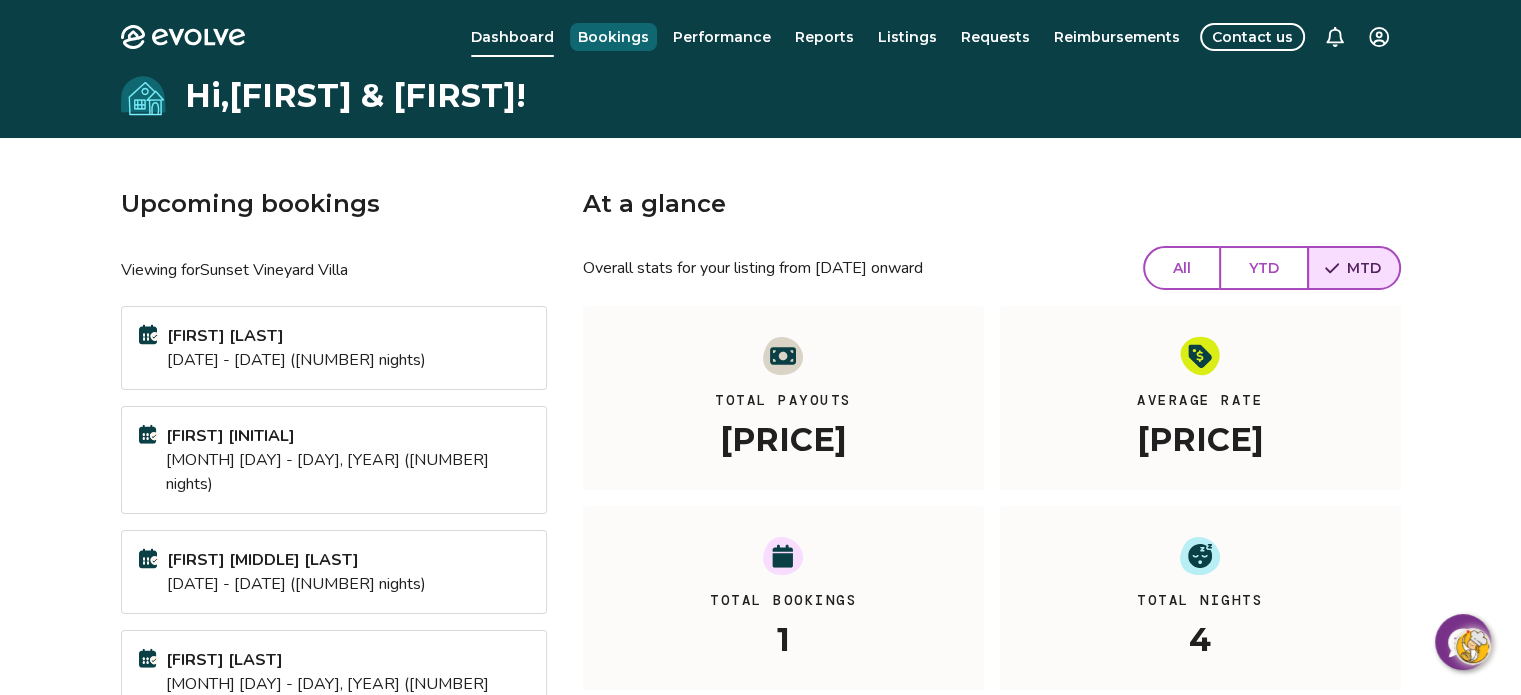 click on "Bookings" at bounding box center [613, 37] 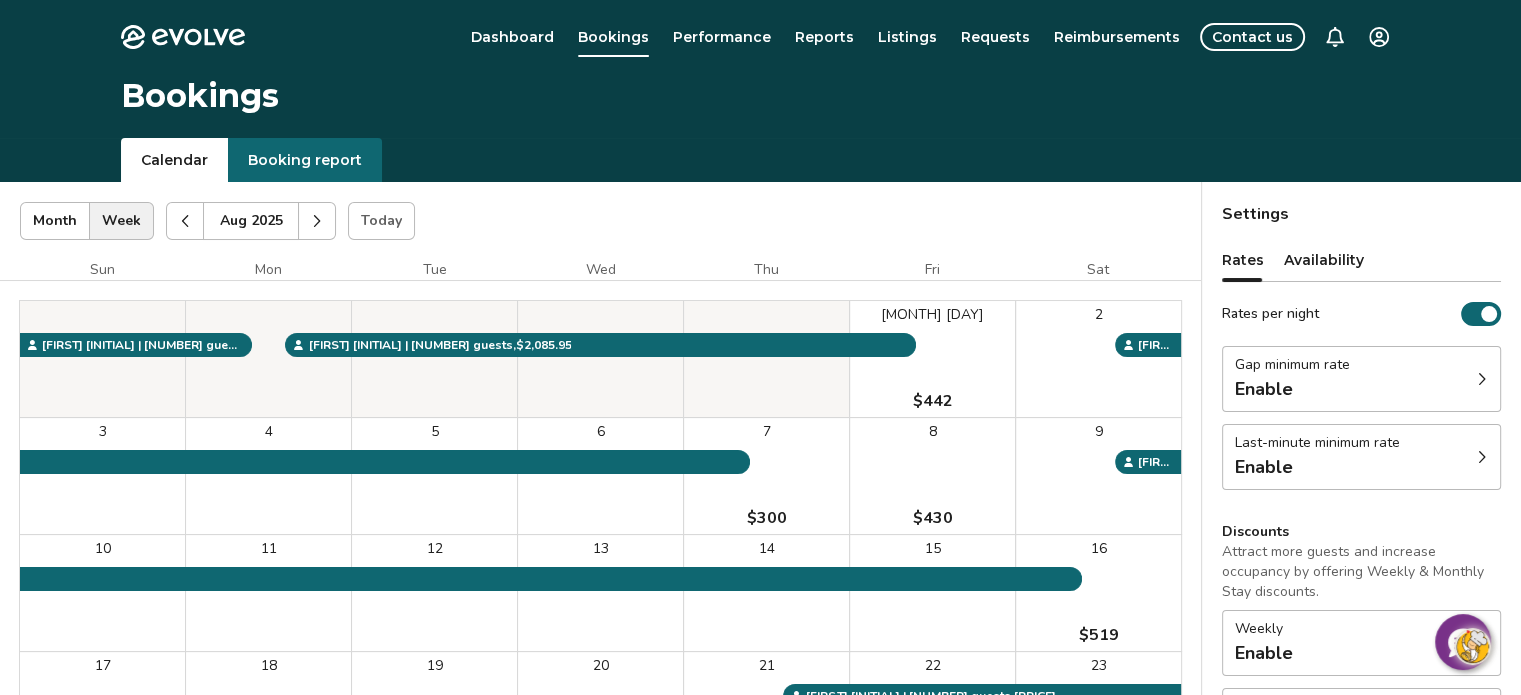 click on "Booking report" at bounding box center [305, 160] 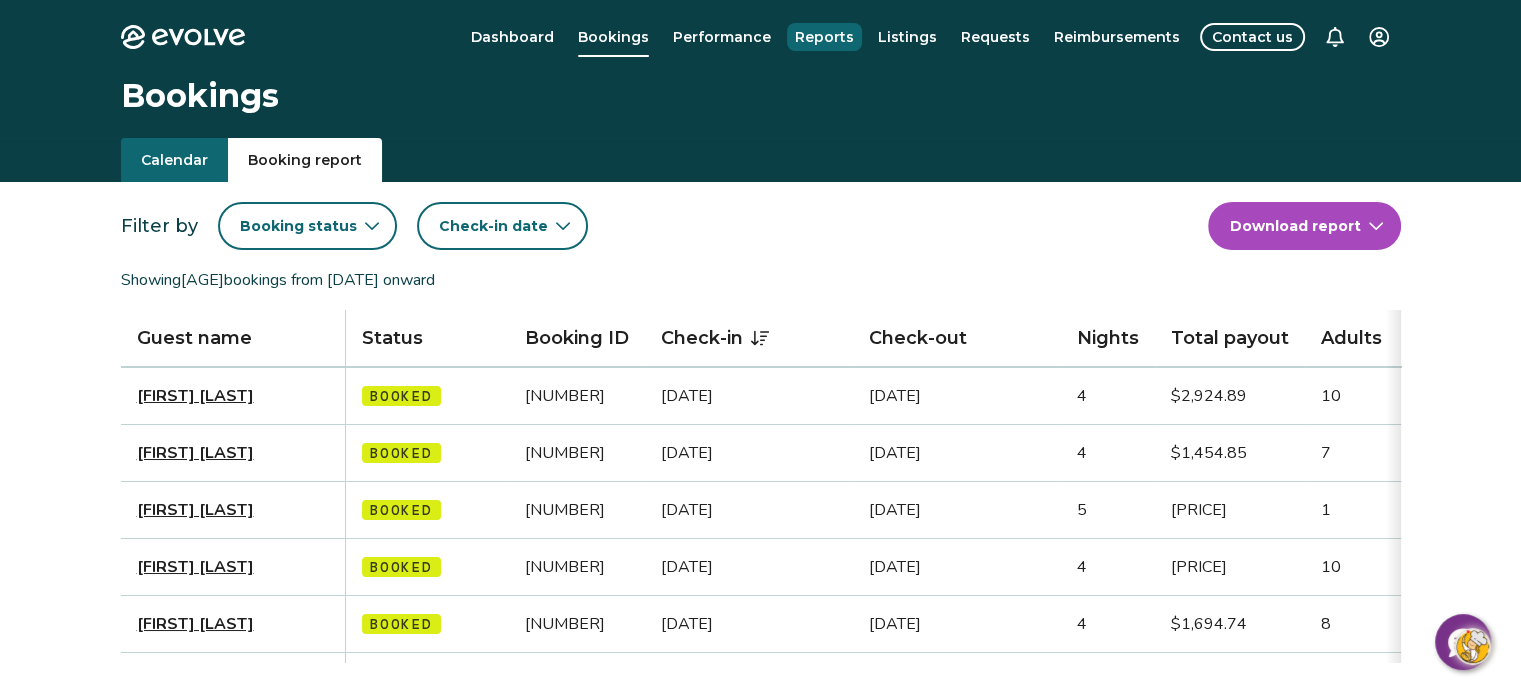 click on "Reports" at bounding box center [824, 37] 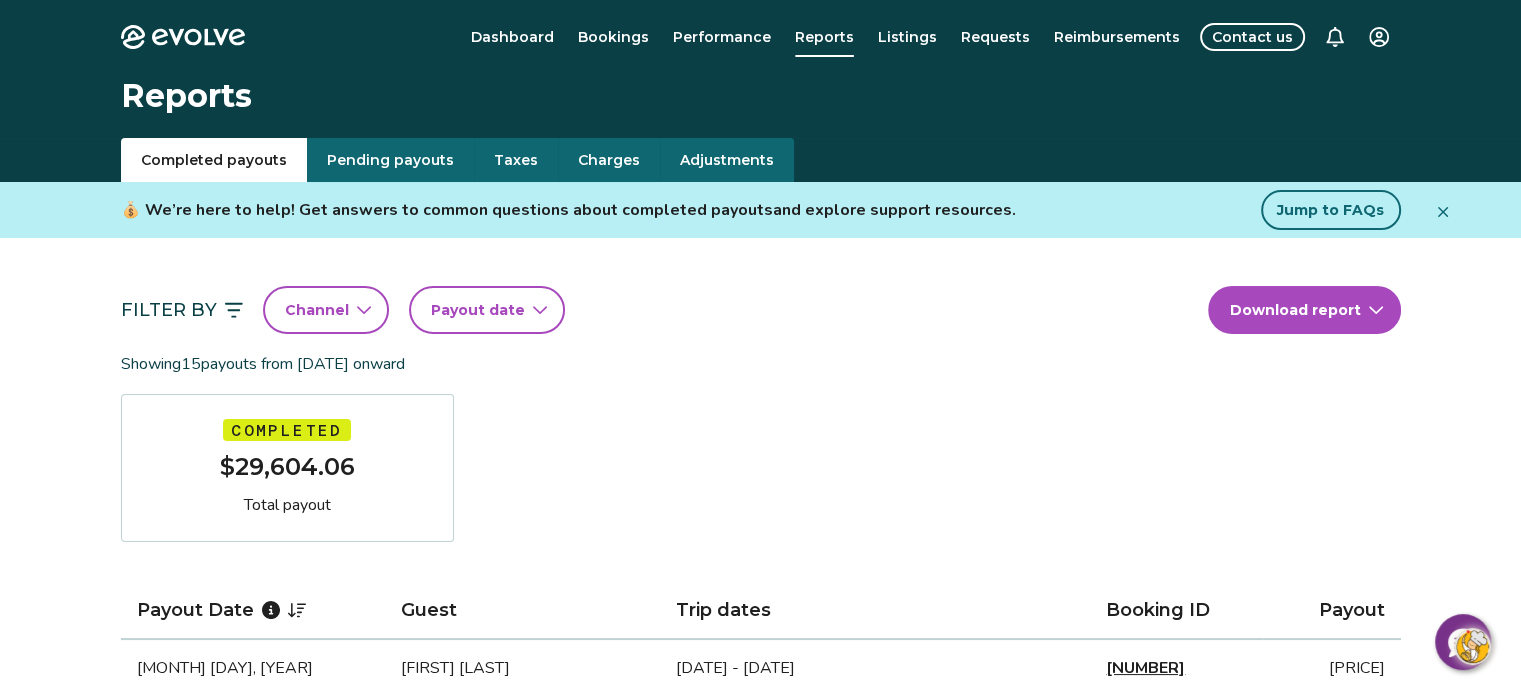 click on "Taxes" at bounding box center (516, 160) 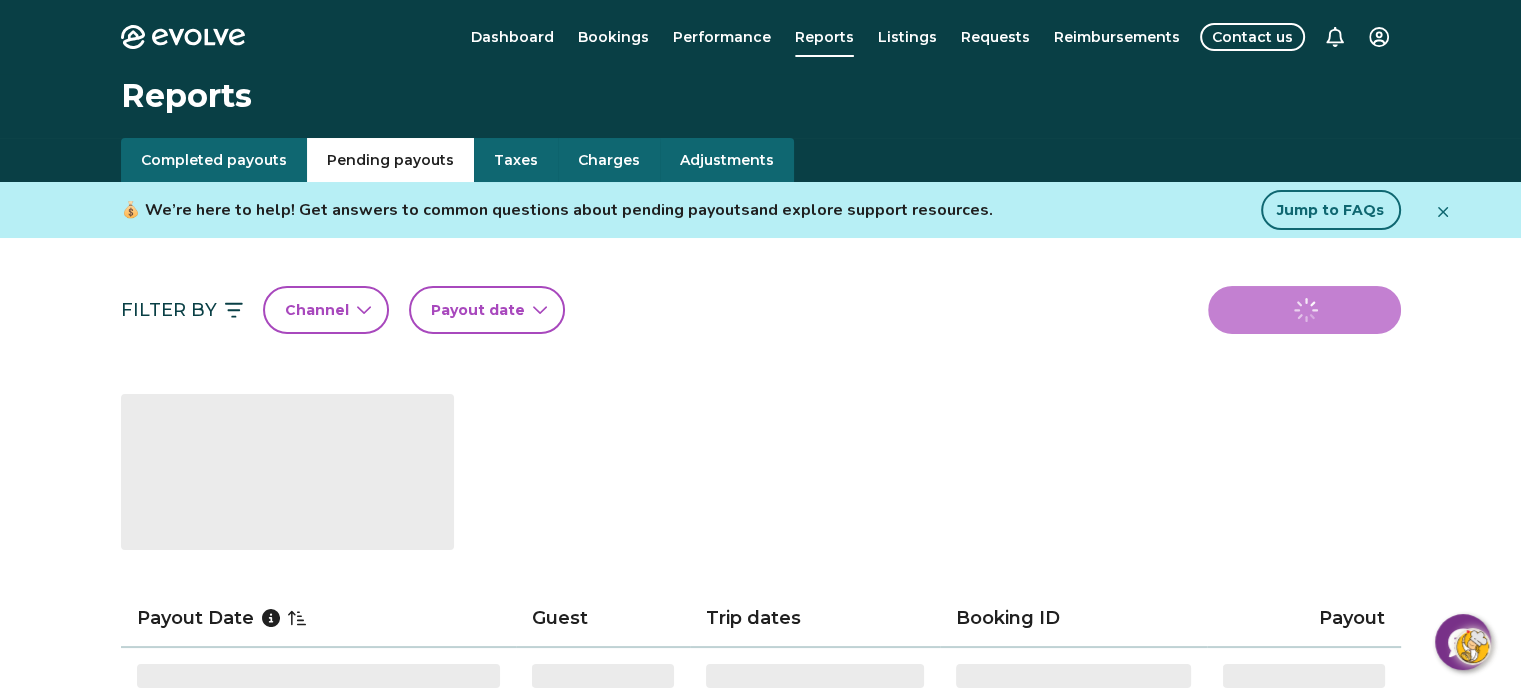 click on "Pending payouts" at bounding box center (390, 160) 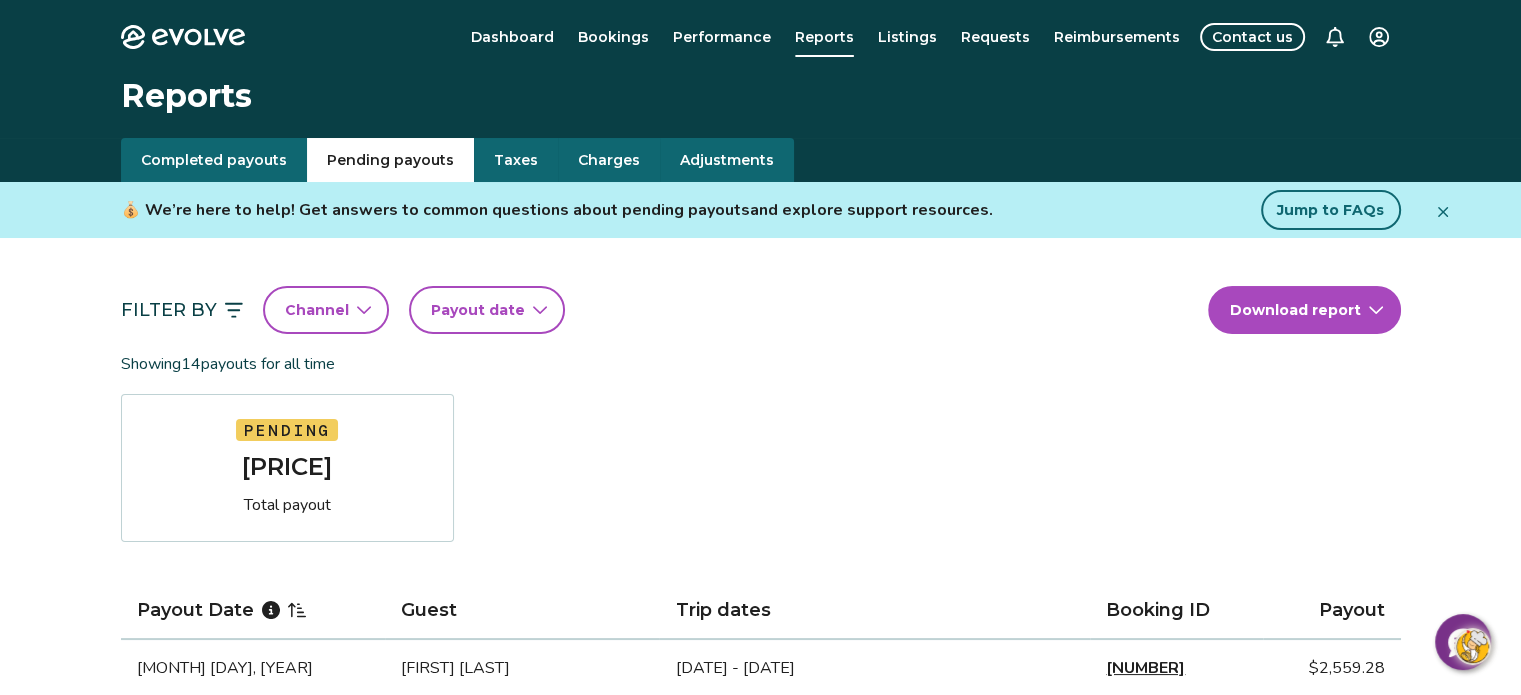 click on "Completed payouts" at bounding box center [214, 160] 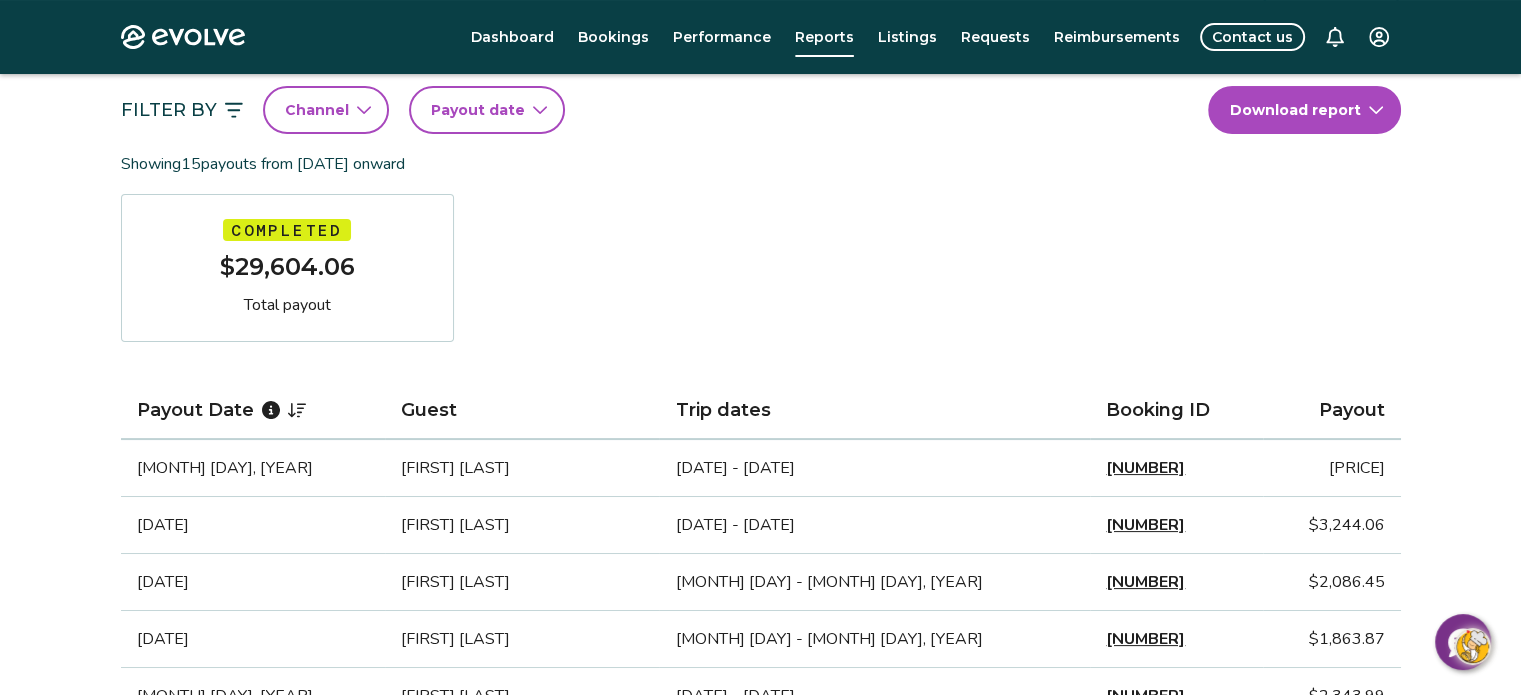 scroll, scrollTop: 100, scrollLeft: 0, axis: vertical 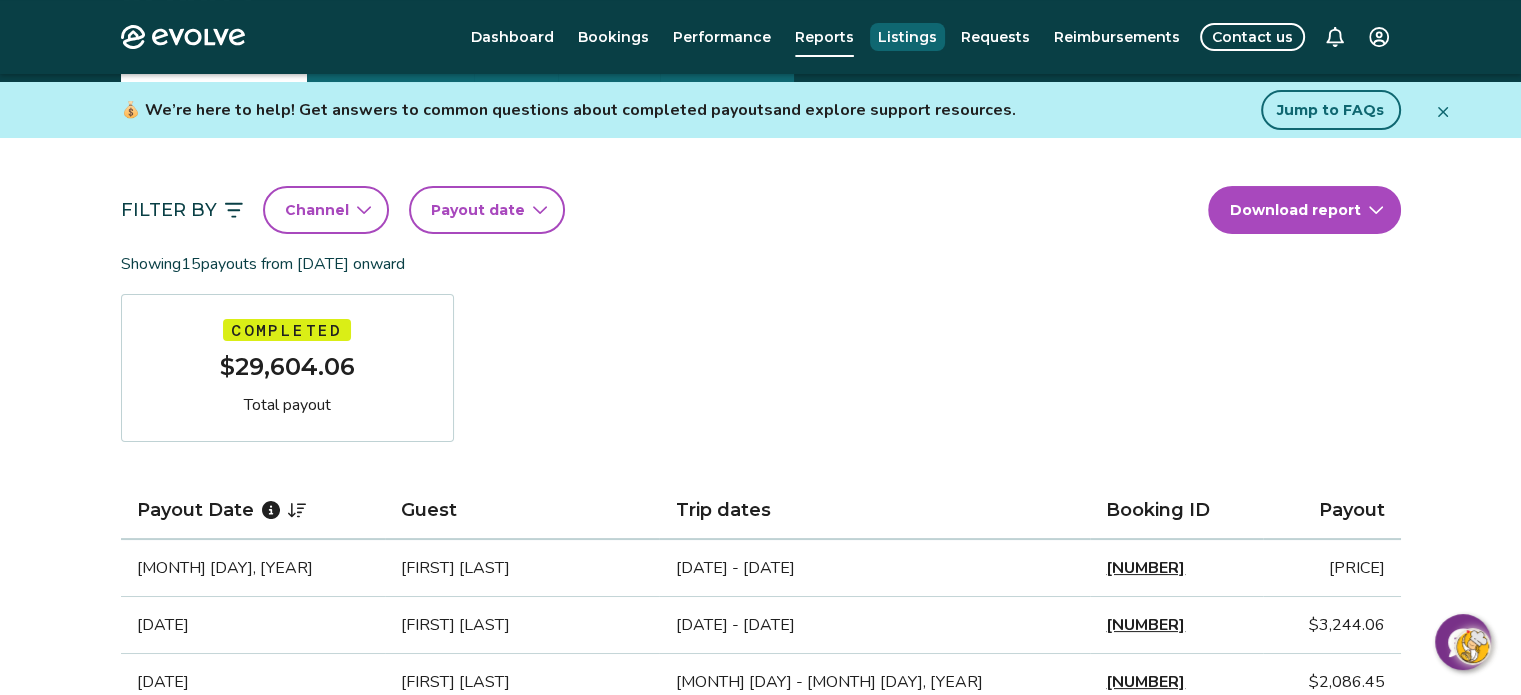click on "Listings" at bounding box center [907, 37] 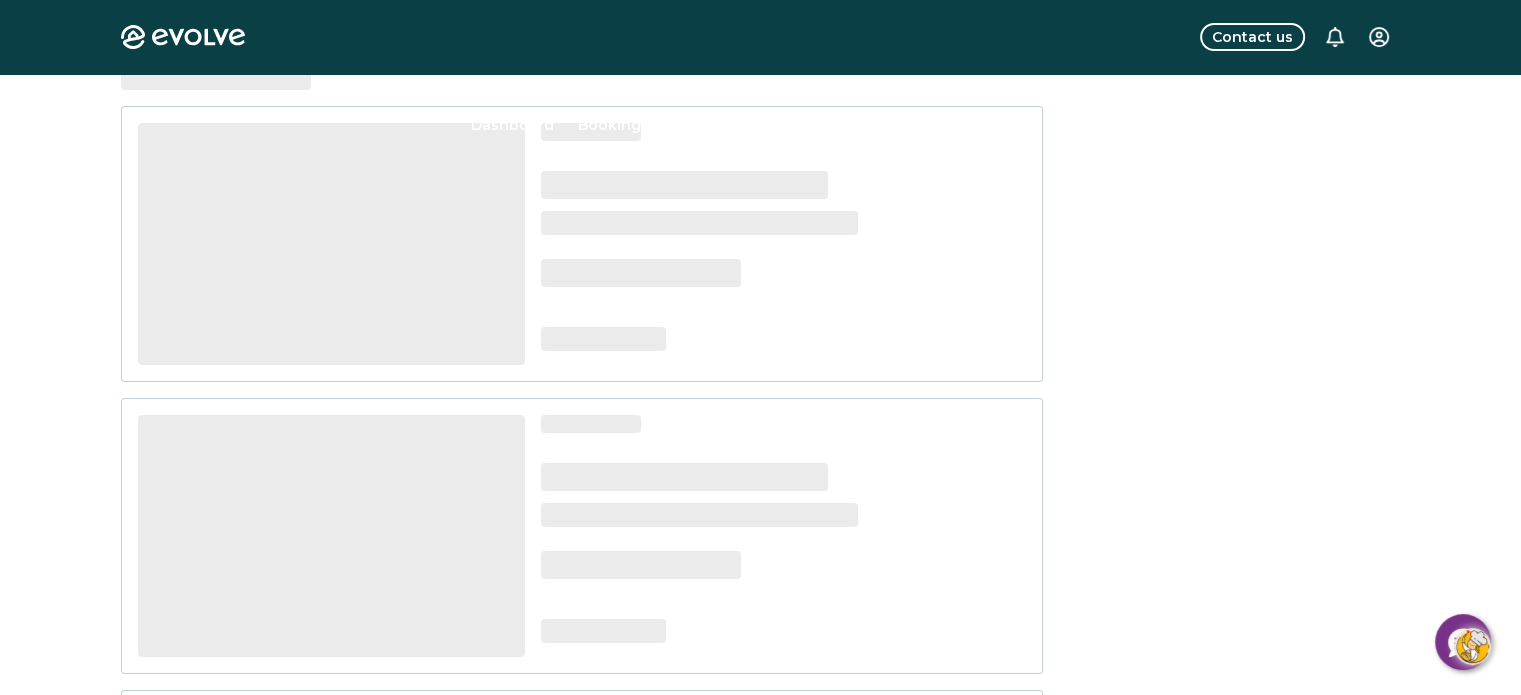scroll, scrollTop: 0, scrollLeft: 0, axis: both 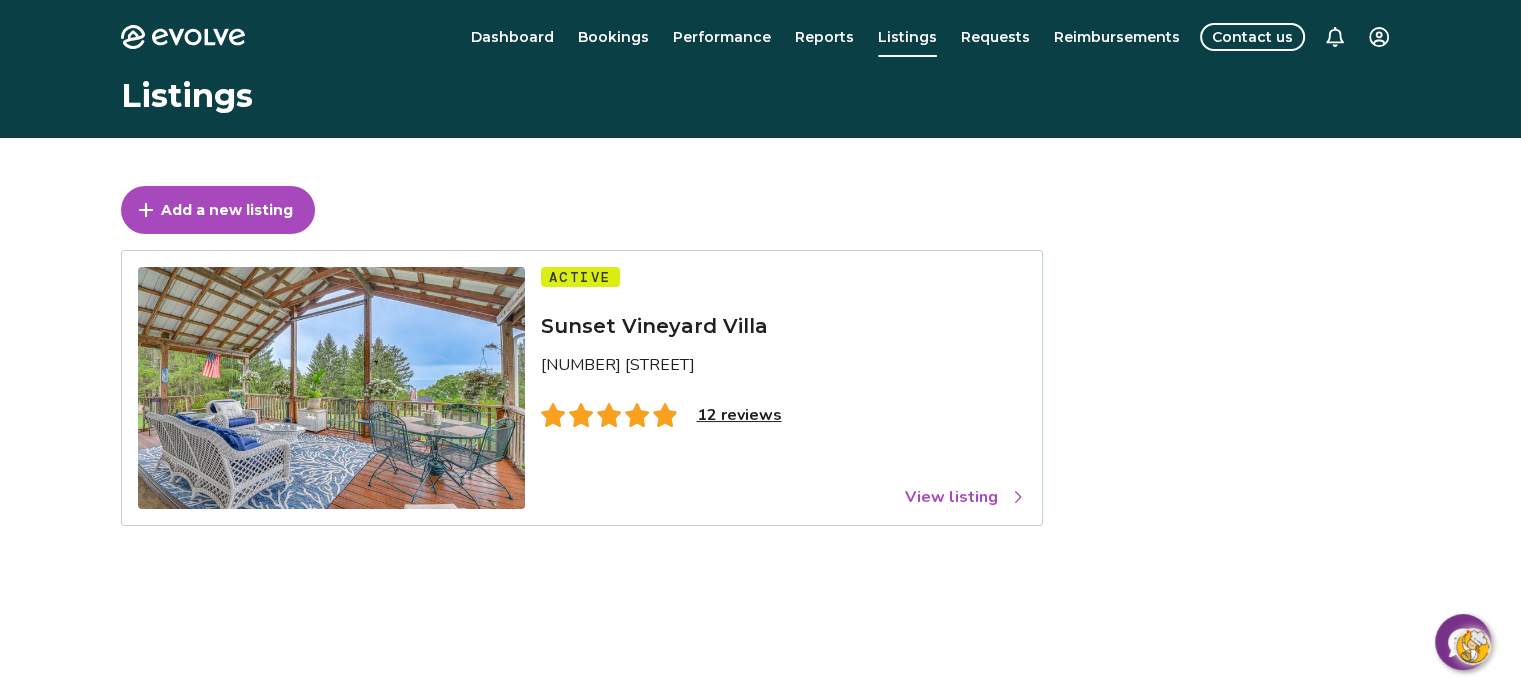 click on "12 reviews" at bounding box center (739, 415) 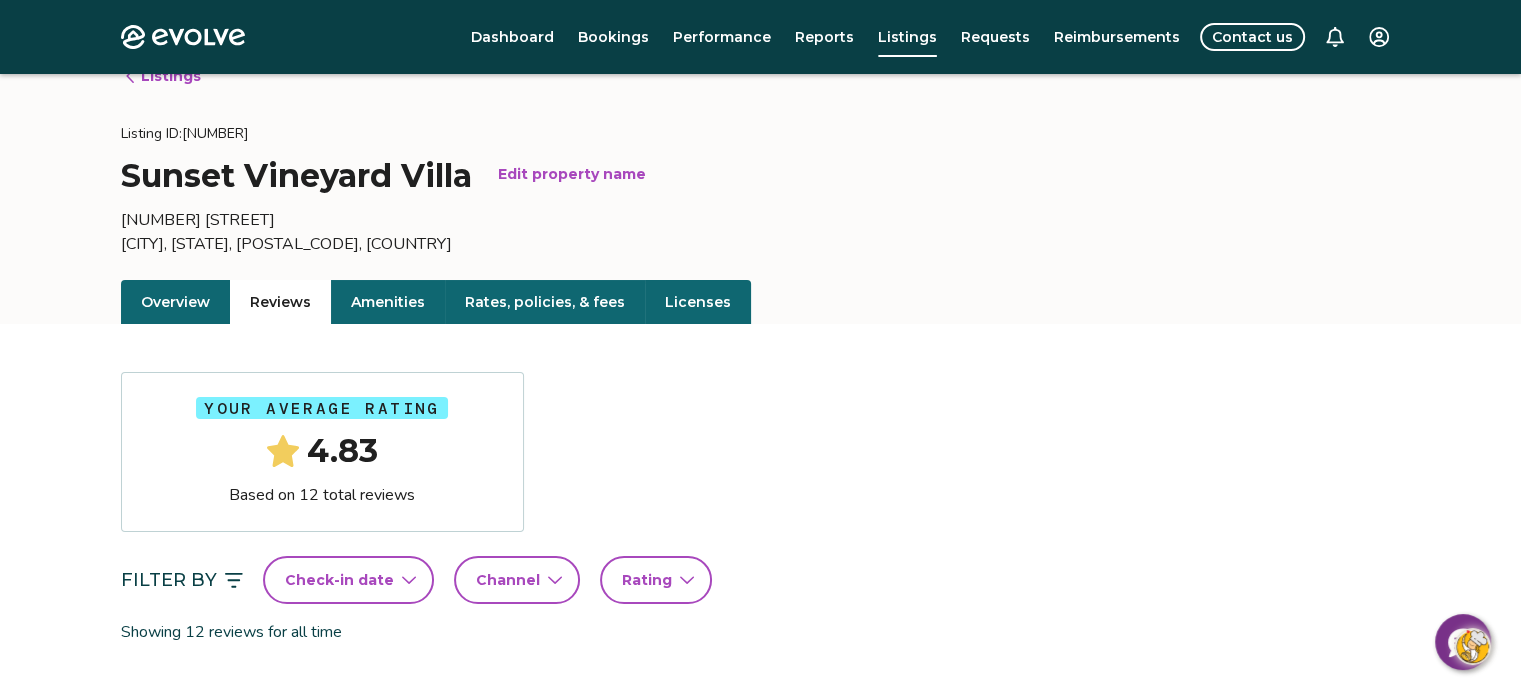 scroll, scrollTop: 0, scrollLeft: 0, axis: both 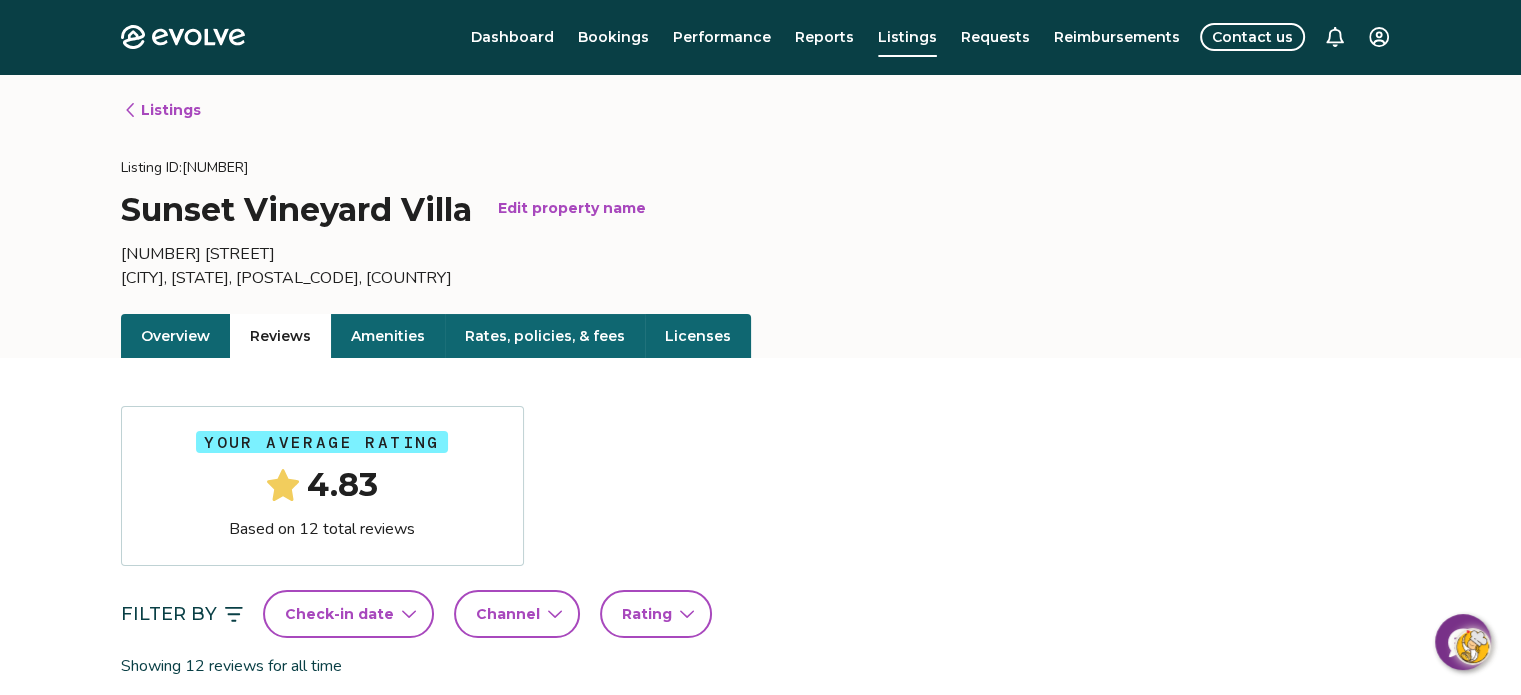 click on "Overview" at bounding box center [175, 336] 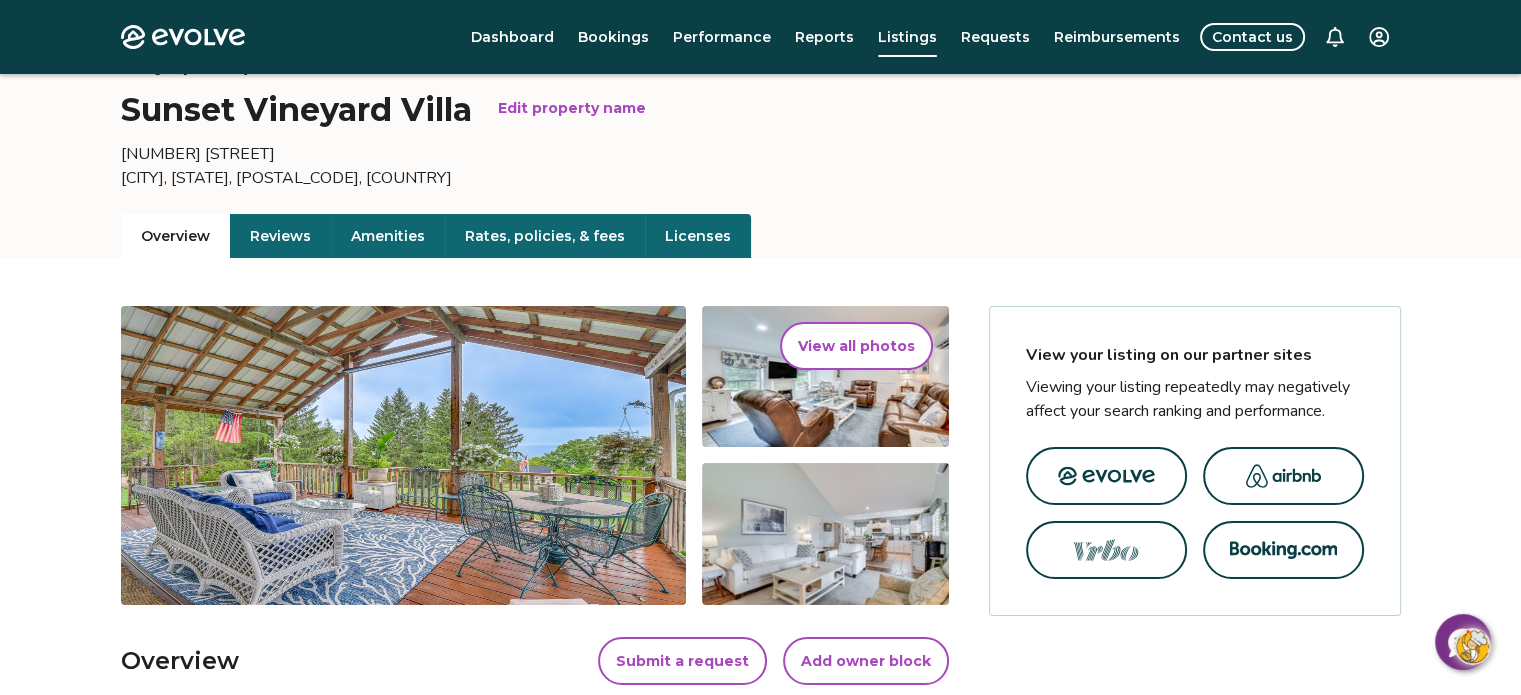 scroll, scrollTop: 0, scrollLeft: 0, axis: both 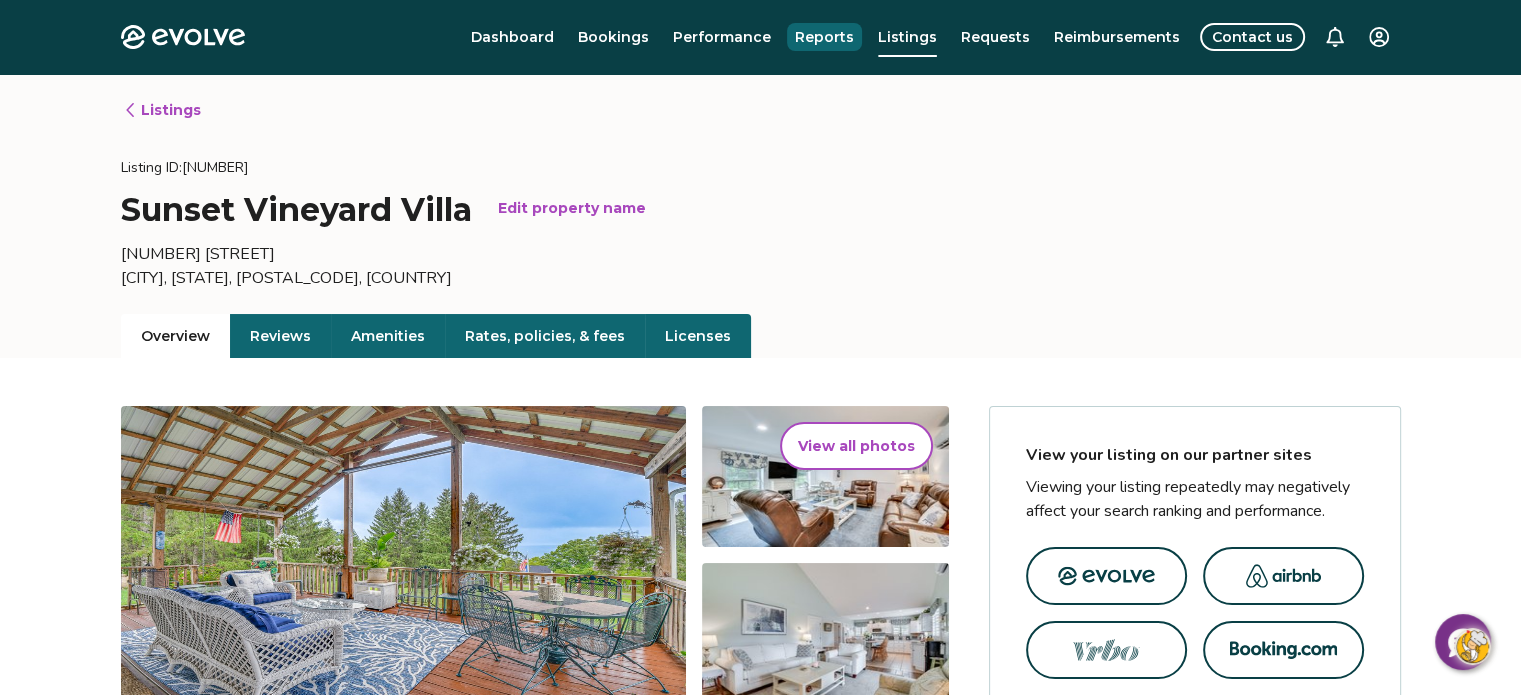click on "Reports" at bounding box center (824, 37) 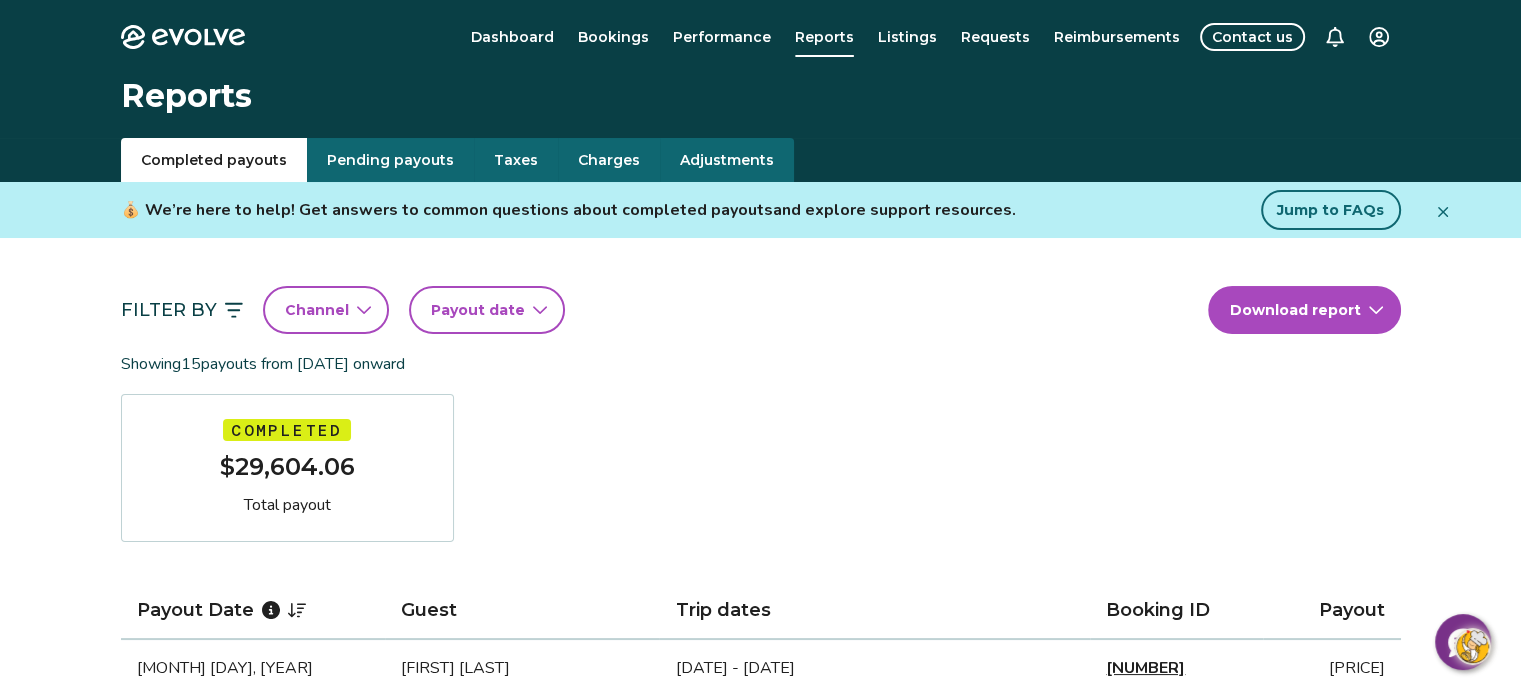 click on "Taxes" at bounding box center [516, 160] 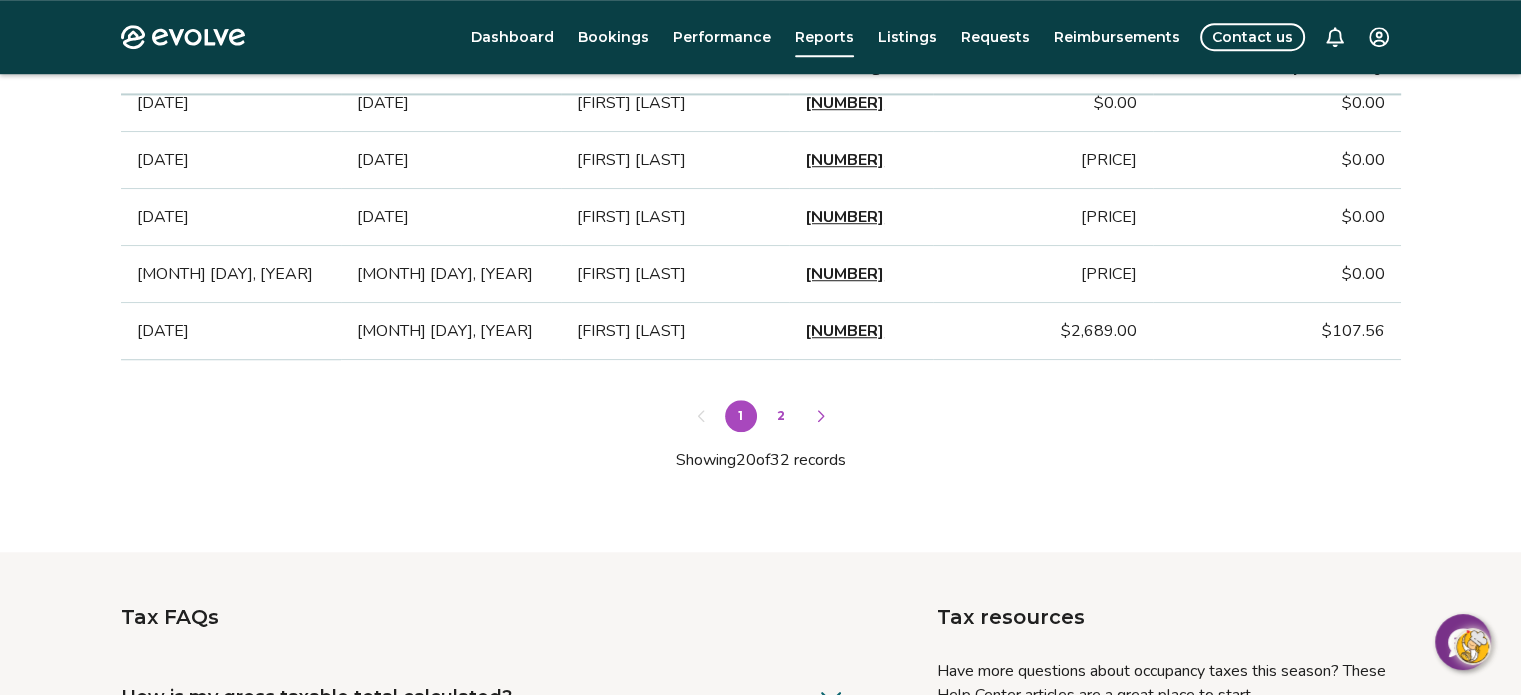 scroll, scrollTop: 1500, scrollLeft: 0, axis: vertical 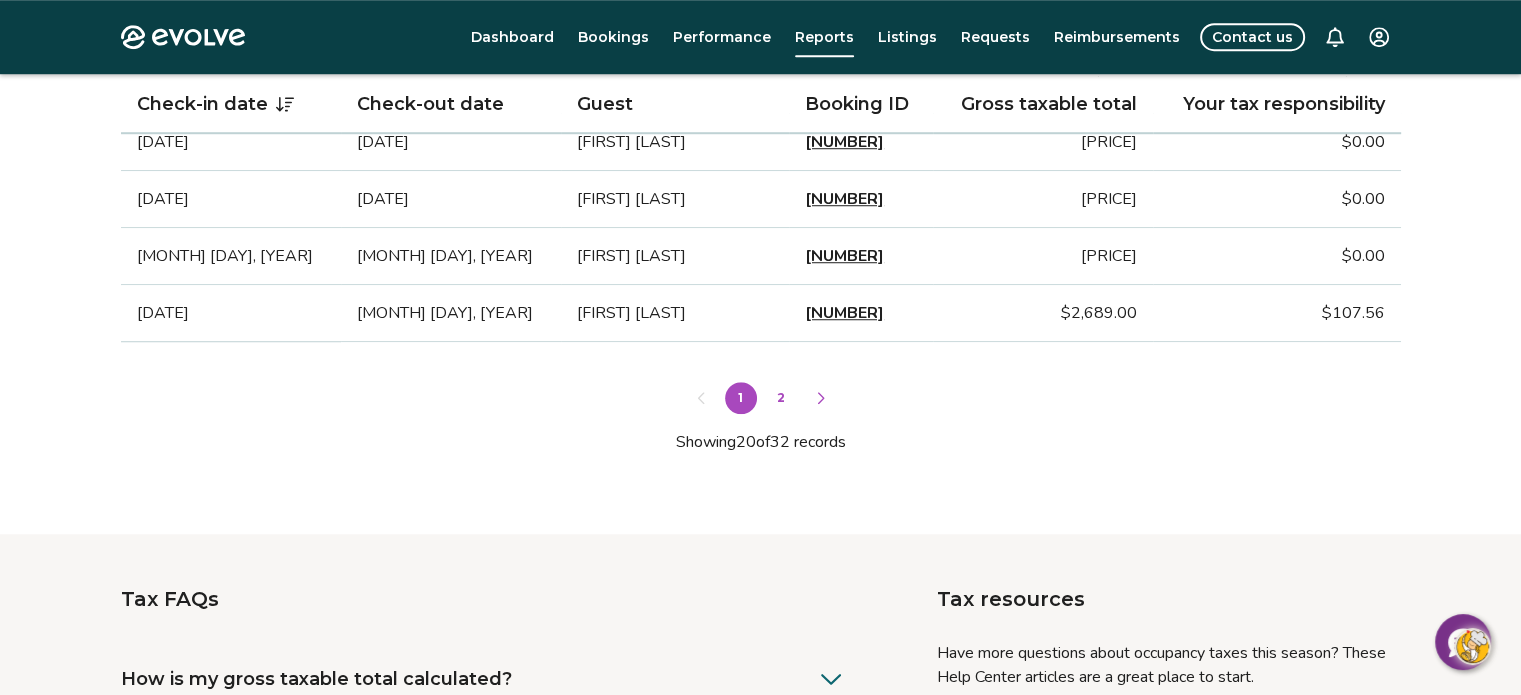 click on "2" at bounding box center (781, 398) 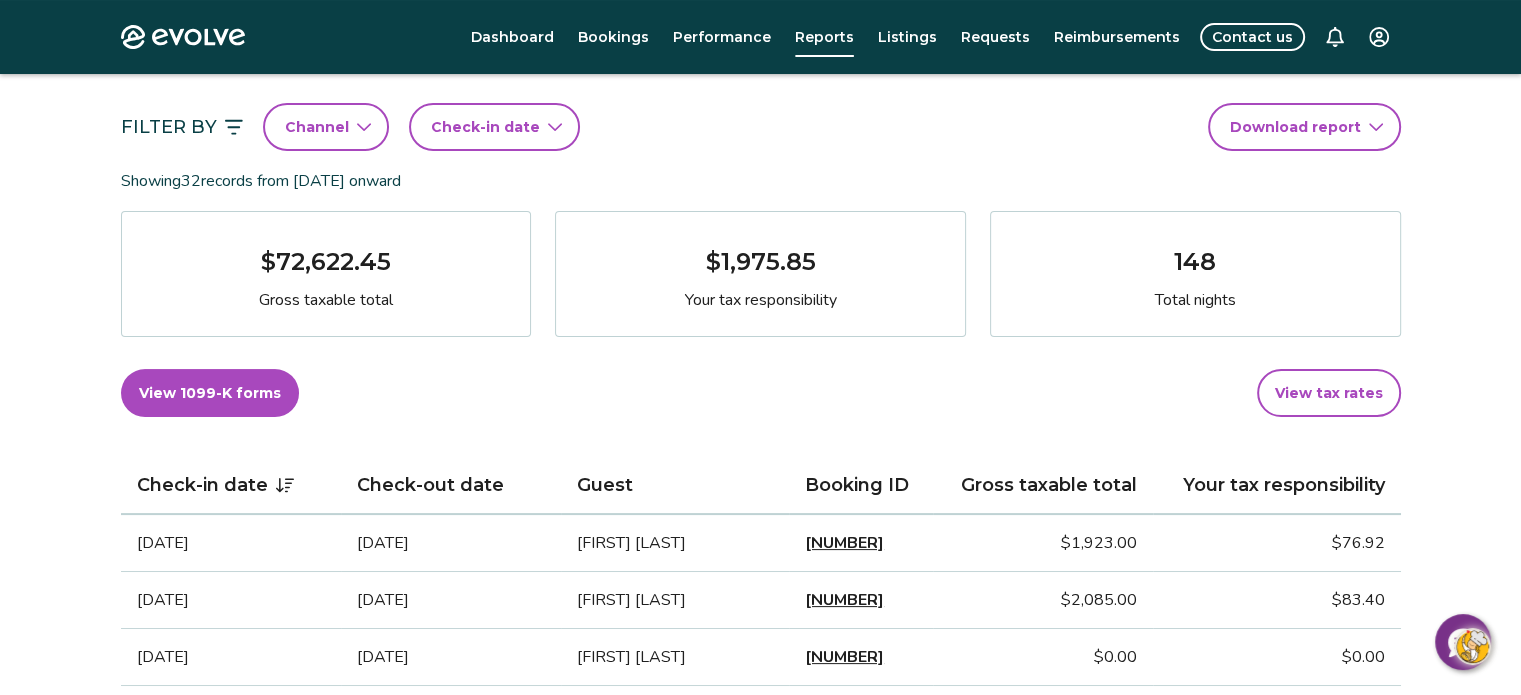 scroll, scrollTop: 200, scrollLeft: 0, axis: vertical 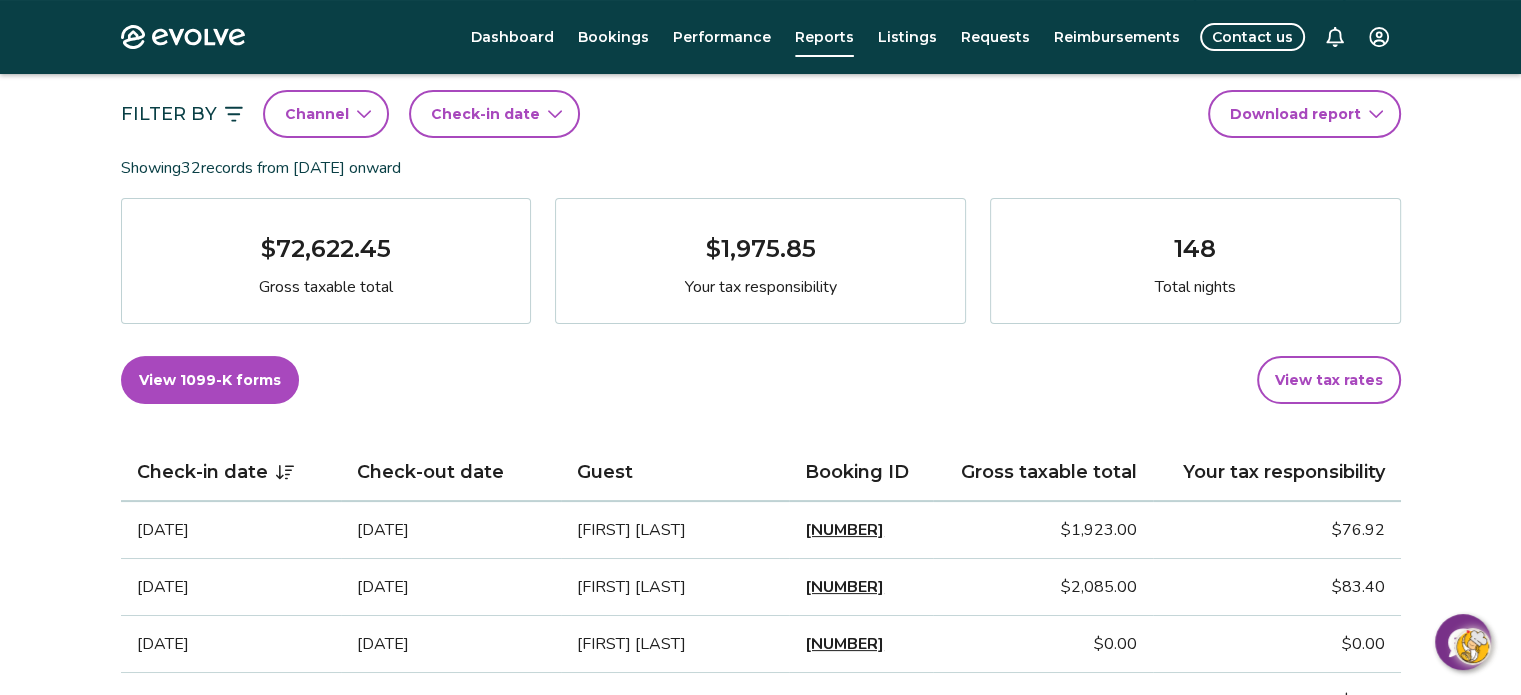 click on "View 1099-K forms" at bounding box center (210, 380) 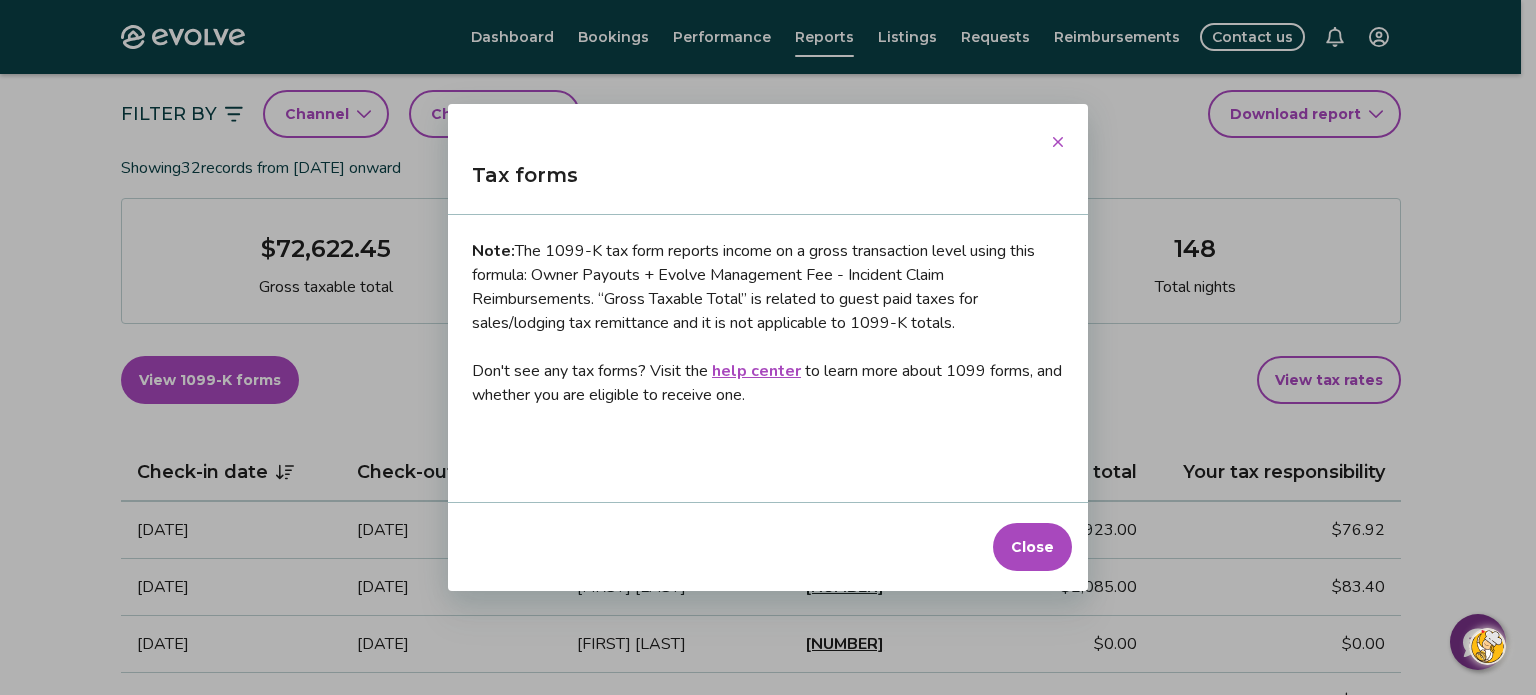 click on "Close" at bounding box center (1032, 547) 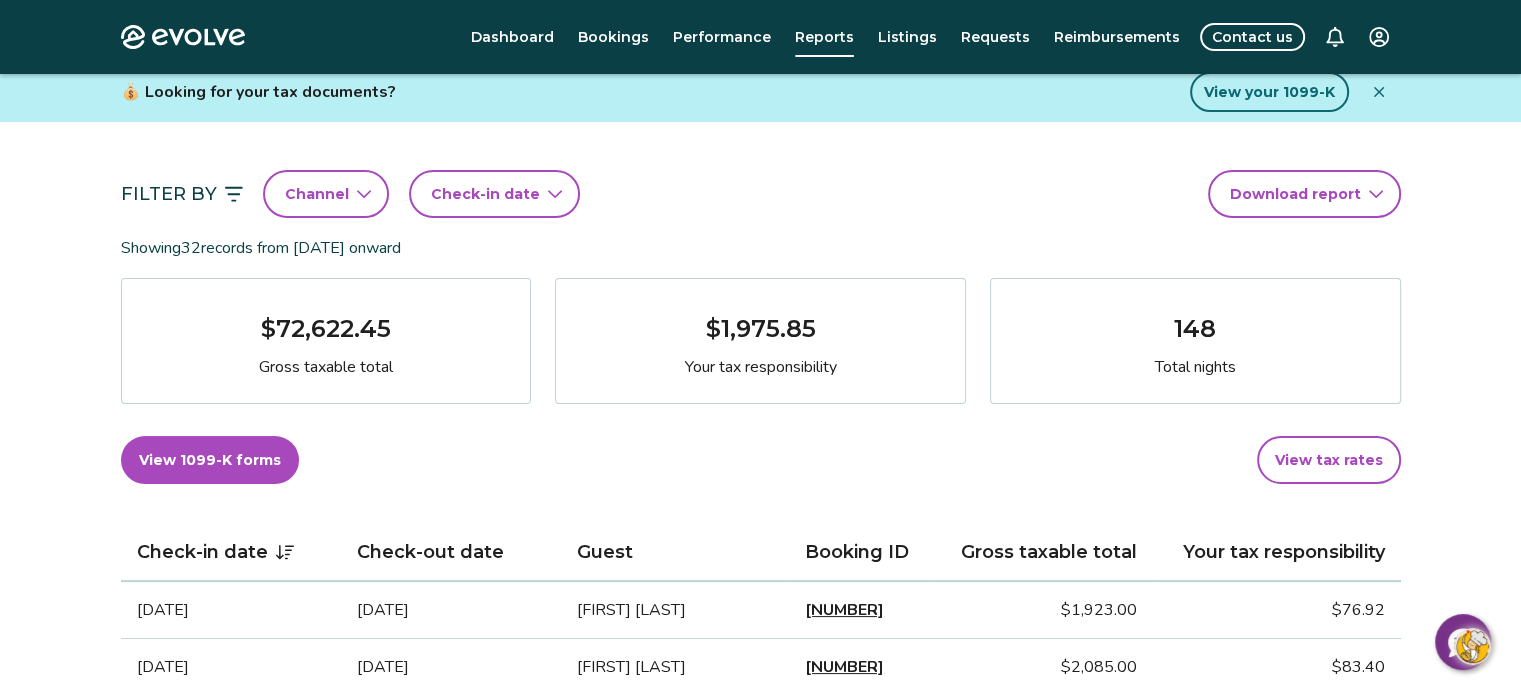 scroll, scrollTop: 0, scrollLeft: 0, axis: both 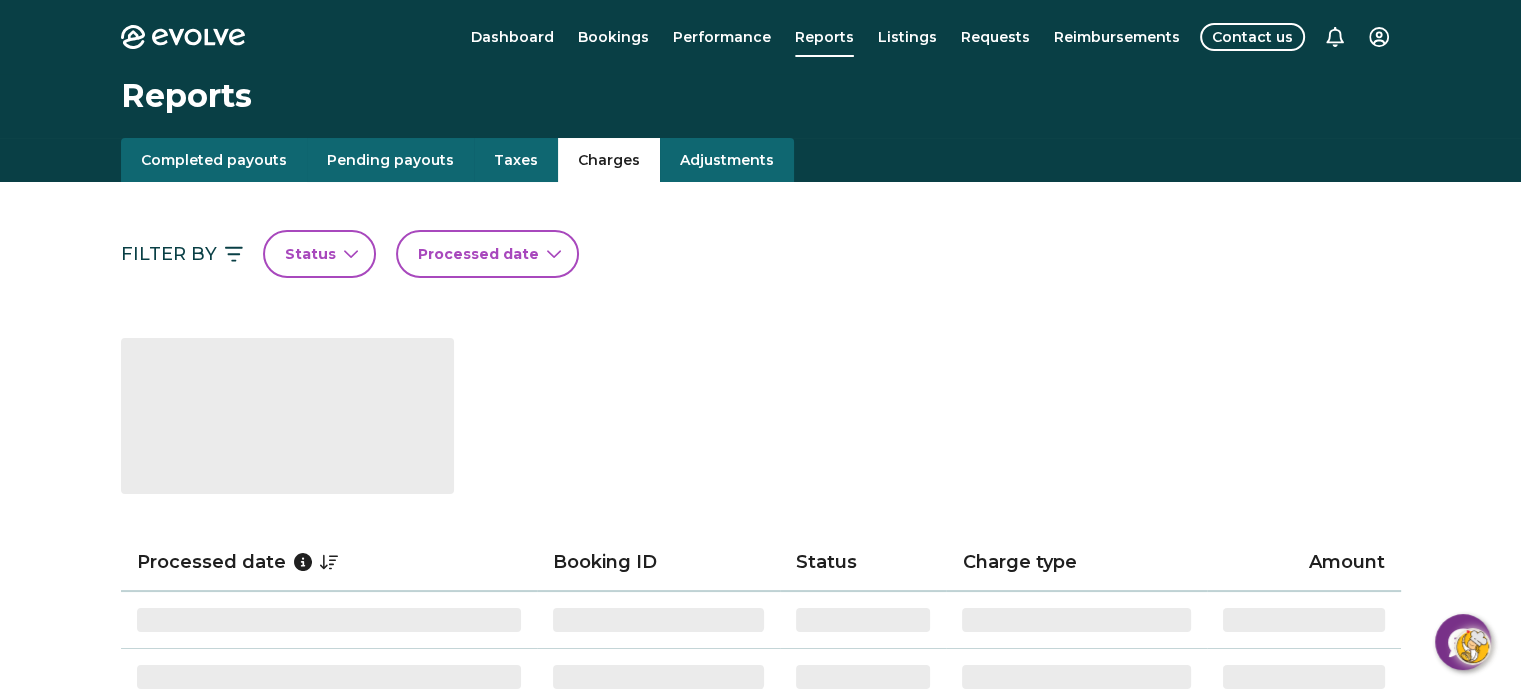 click on "Charges" at bounding box center [609, 160] 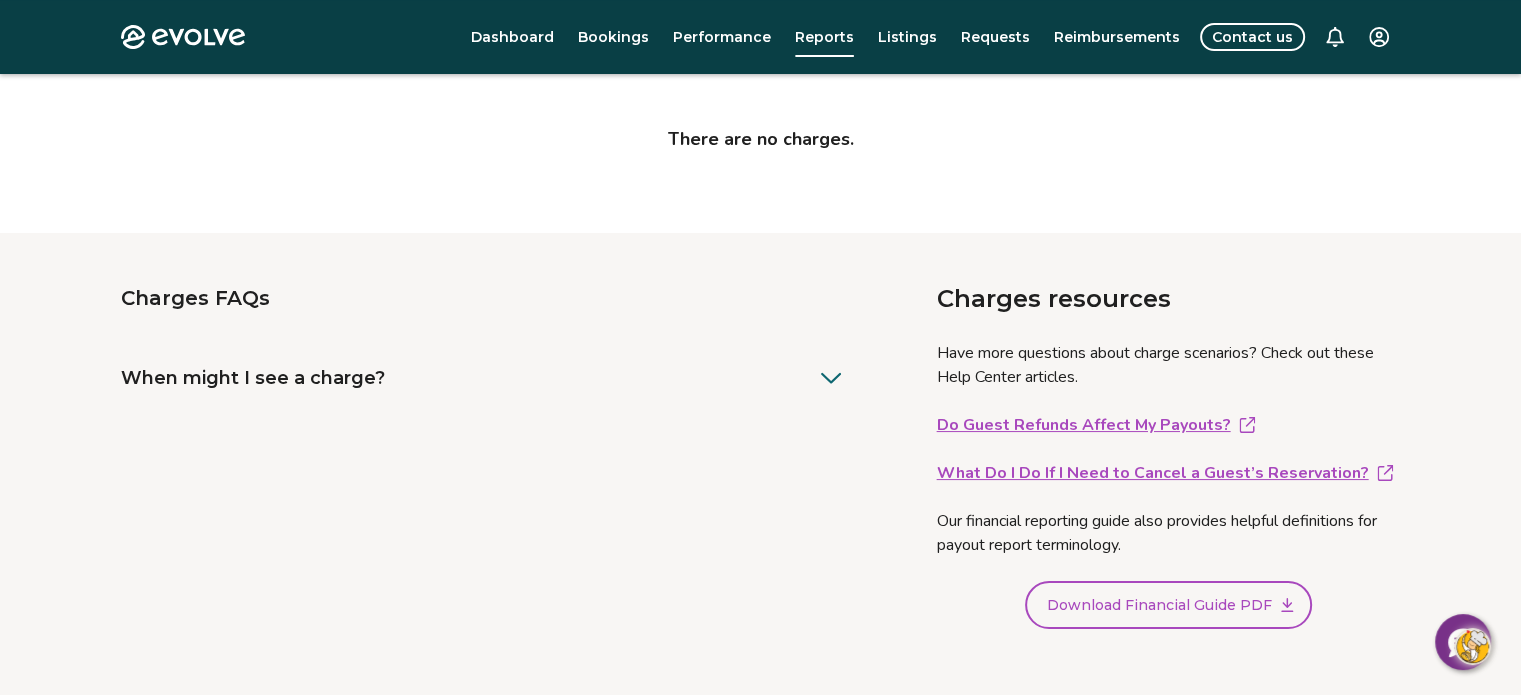 scroll, scrollTop: 0, scrollLeft: 0, axis: both 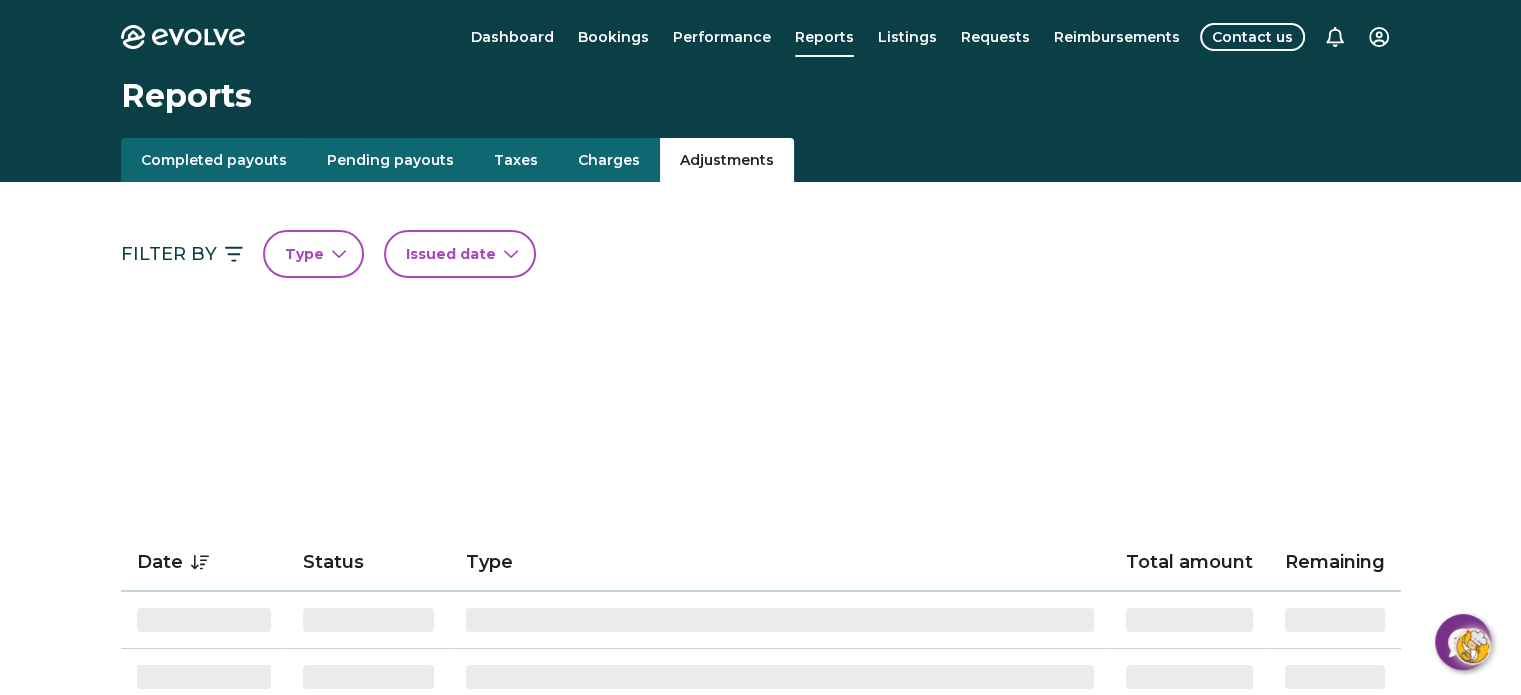 click on "Adjustments" at bounding box center [727, 160] 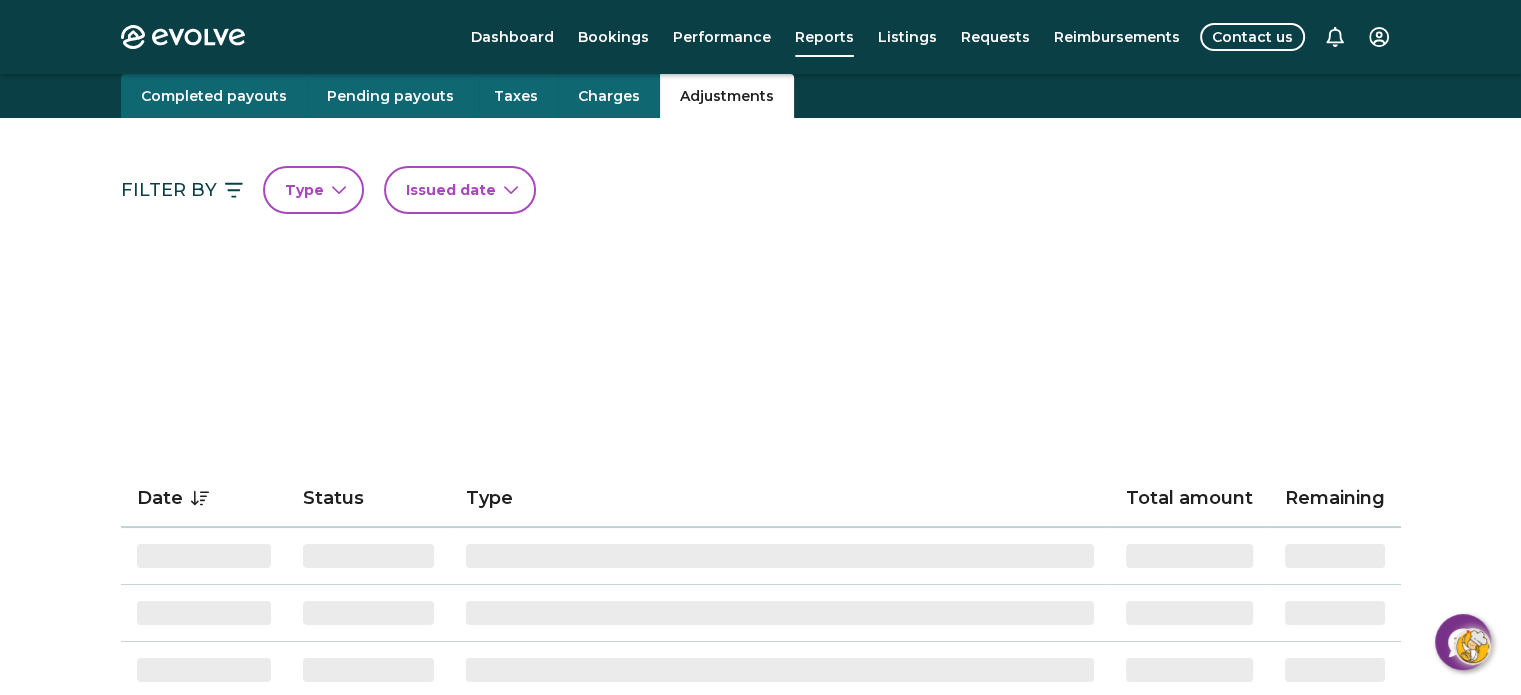 scroll, scrollTop: 100, scrollLeft: 0, axis: vertical 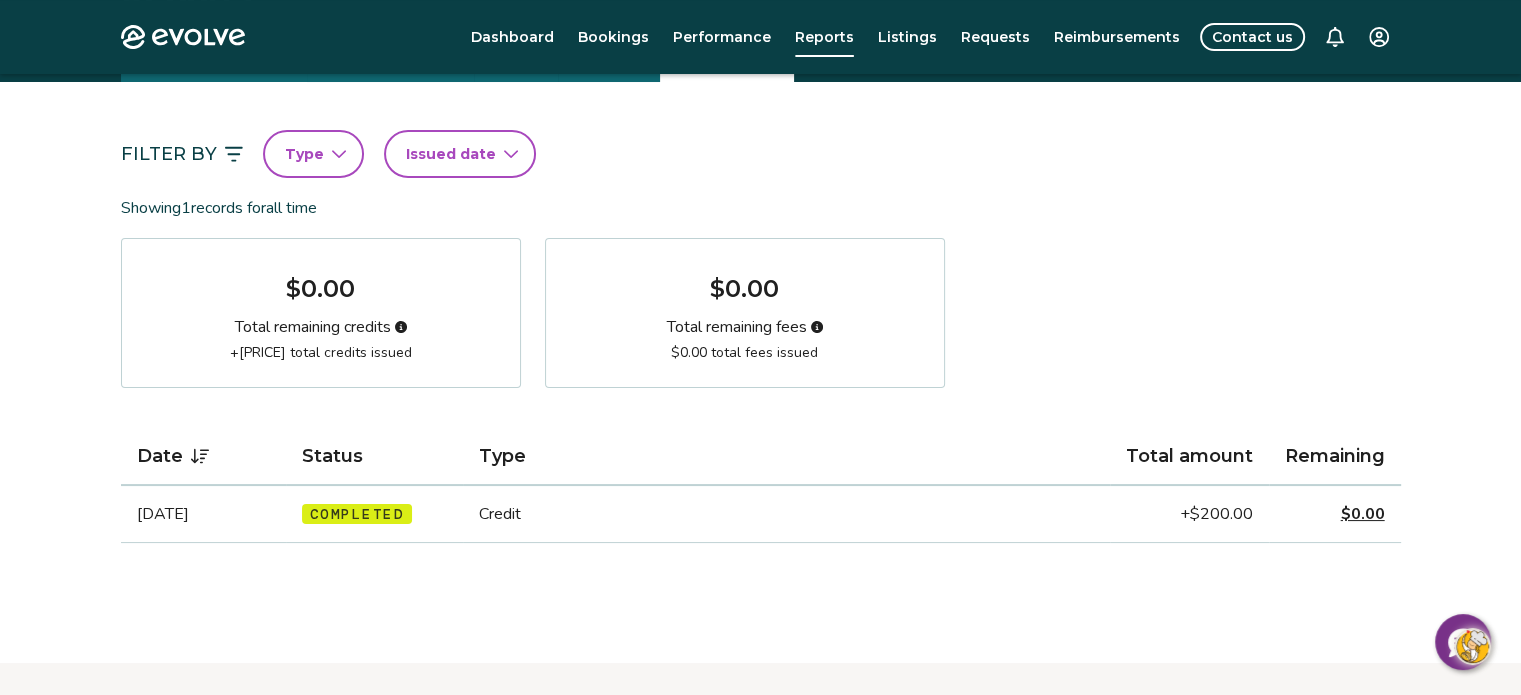 click 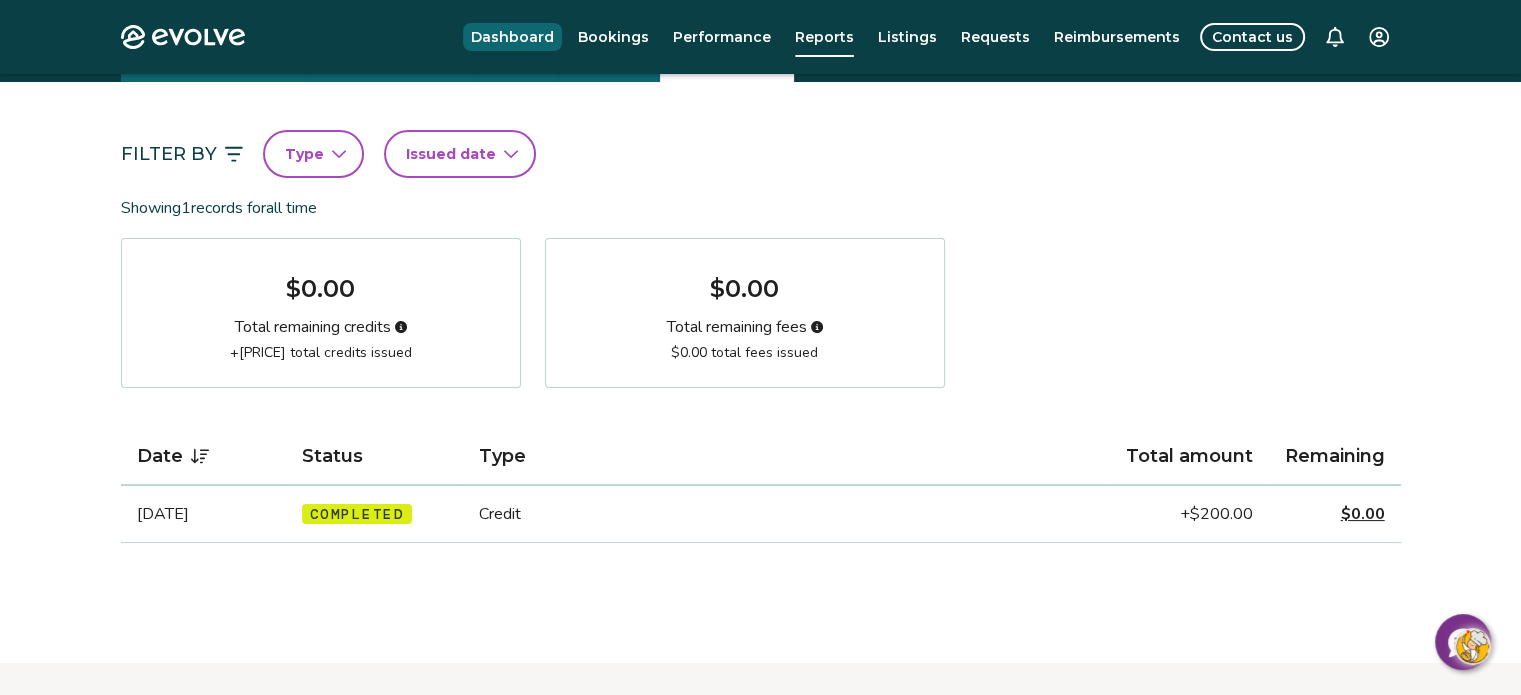 click on "Dashboard" at bounding box center [512, 37] 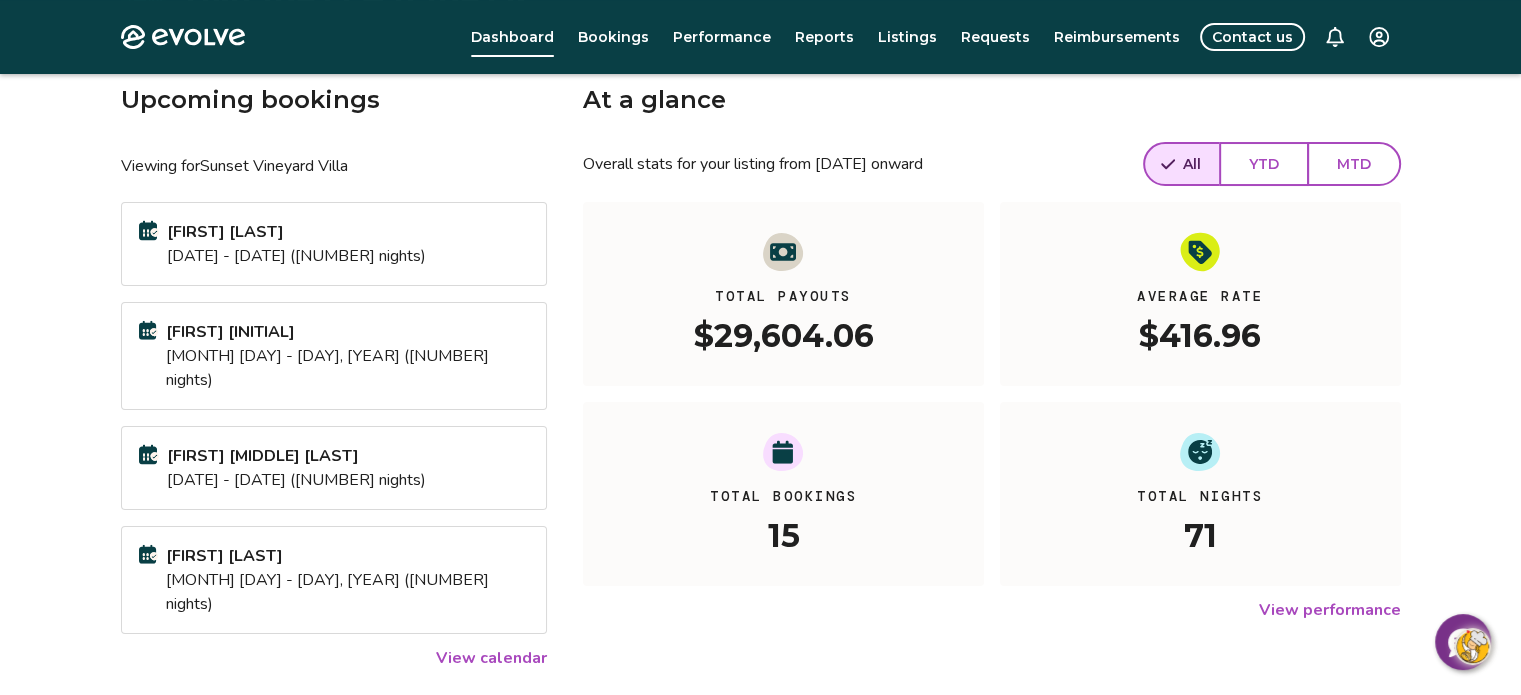 scroll, scrollTop: 0, scrollLeft: 0, axis: both 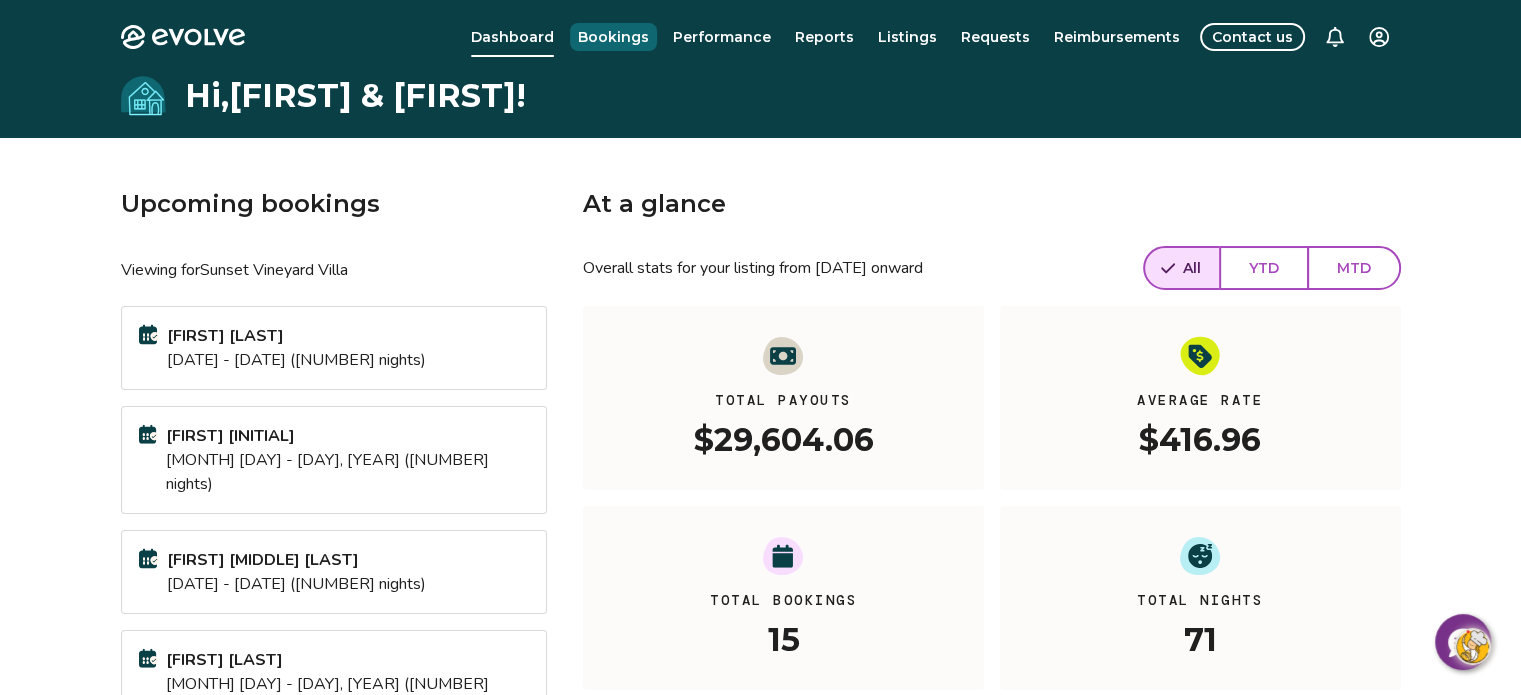 click on "Bookings" at bounding box center (613, 37) 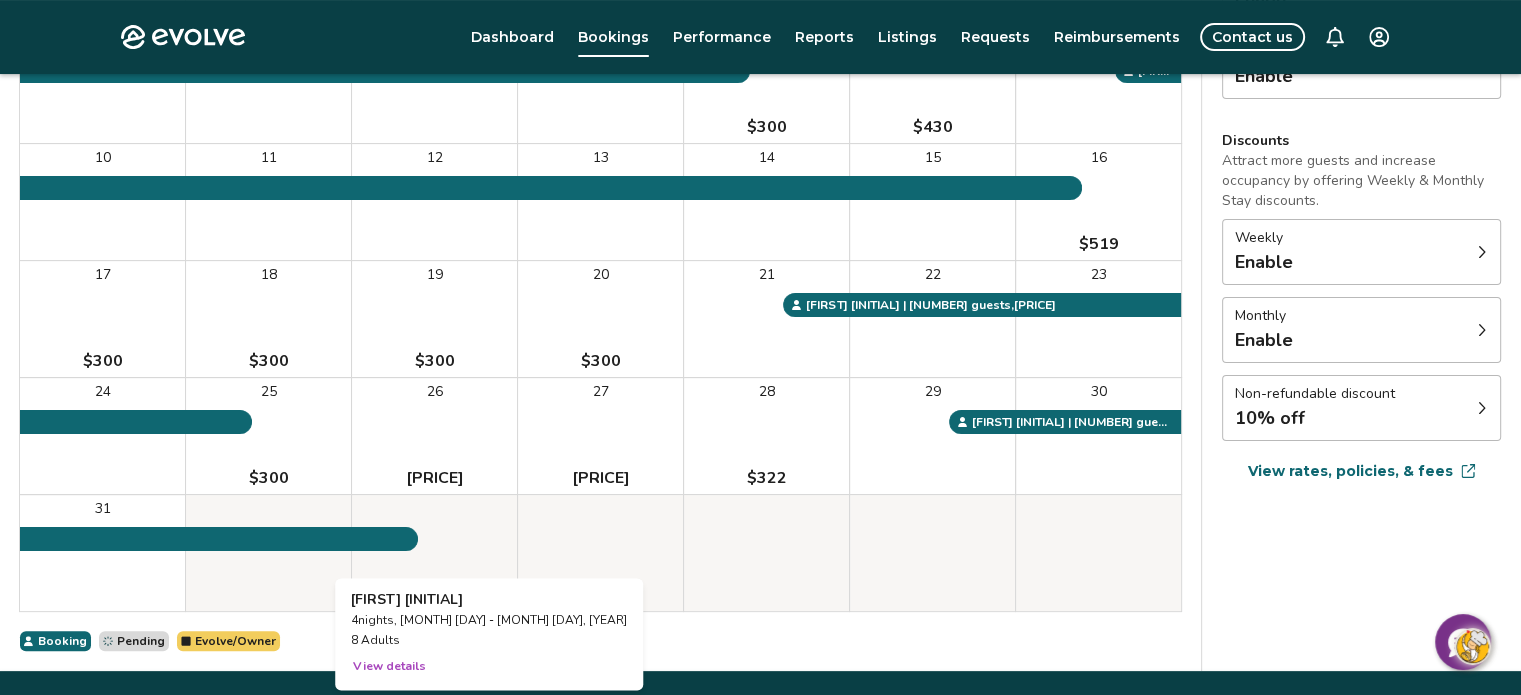 scroll, scrollTop: 446, scrollLeft: 0, axis: vertical 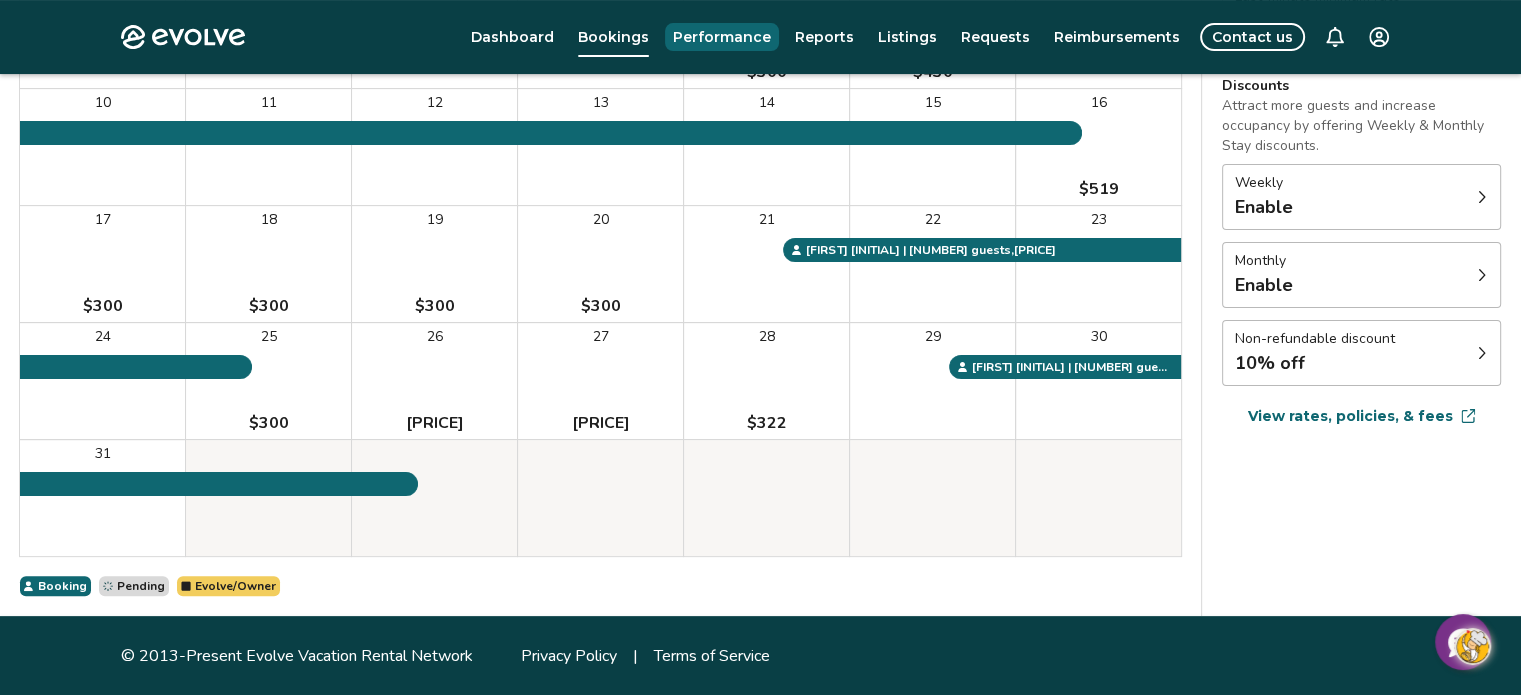 drag, startPoint x: 718, startPoint y: 34, endPoint x: 730, endPoint y: 37, distance: 12.369317 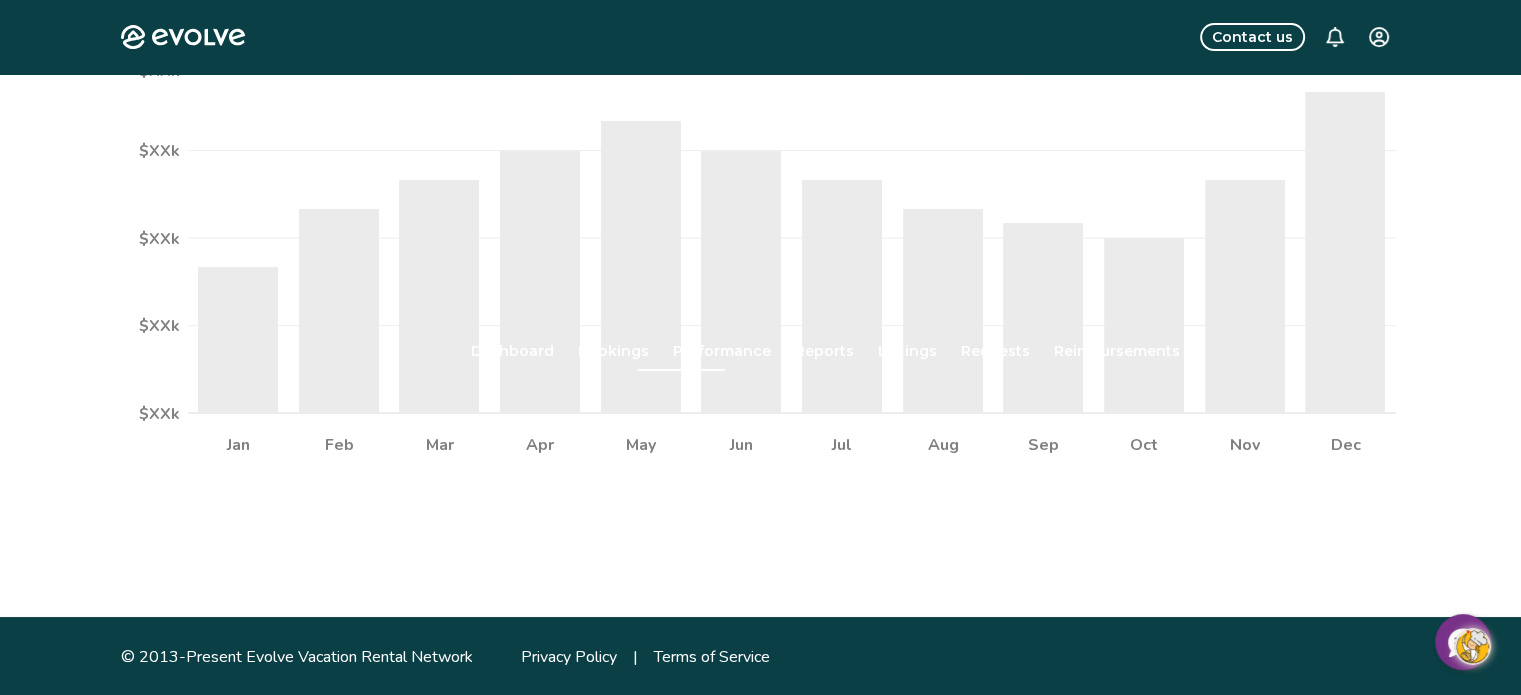 scroll, scrollTop: 0, scrollLeft: 0, axis: both 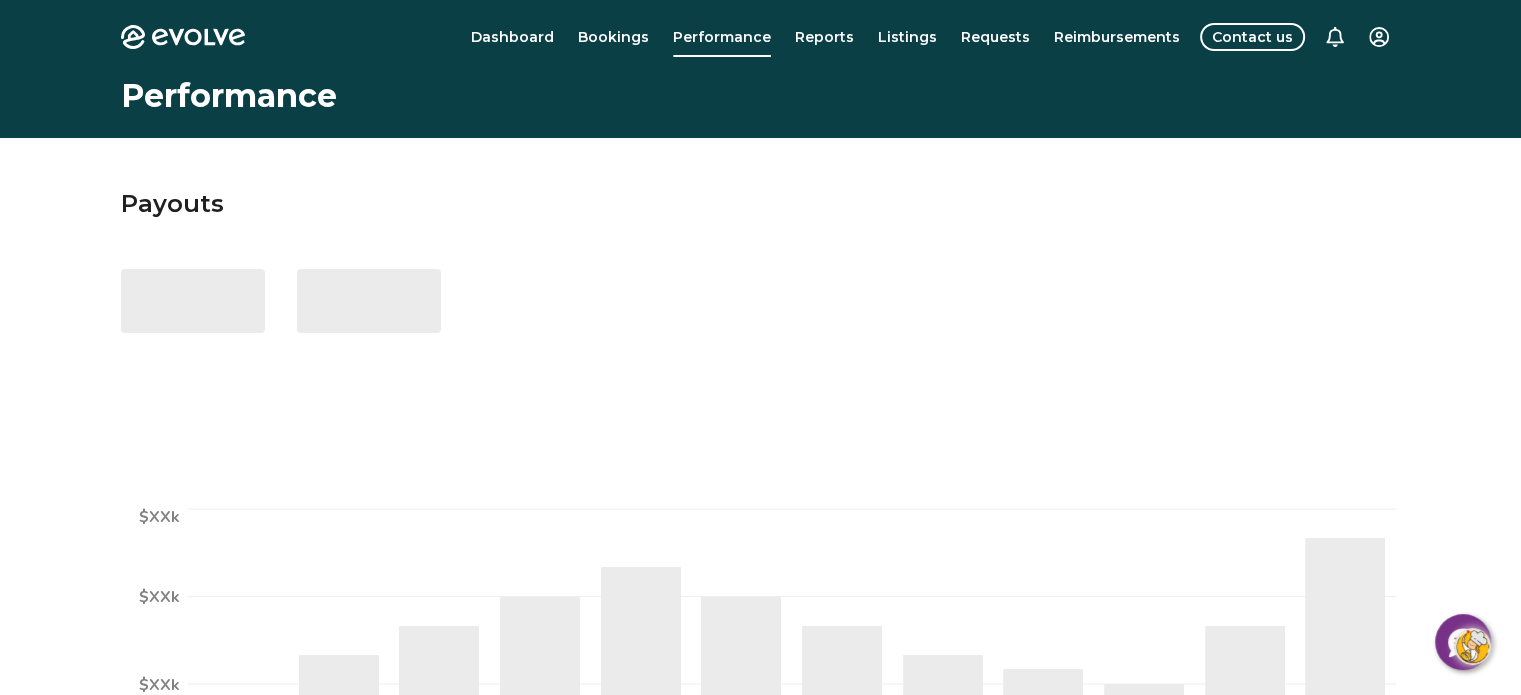 select on "****" 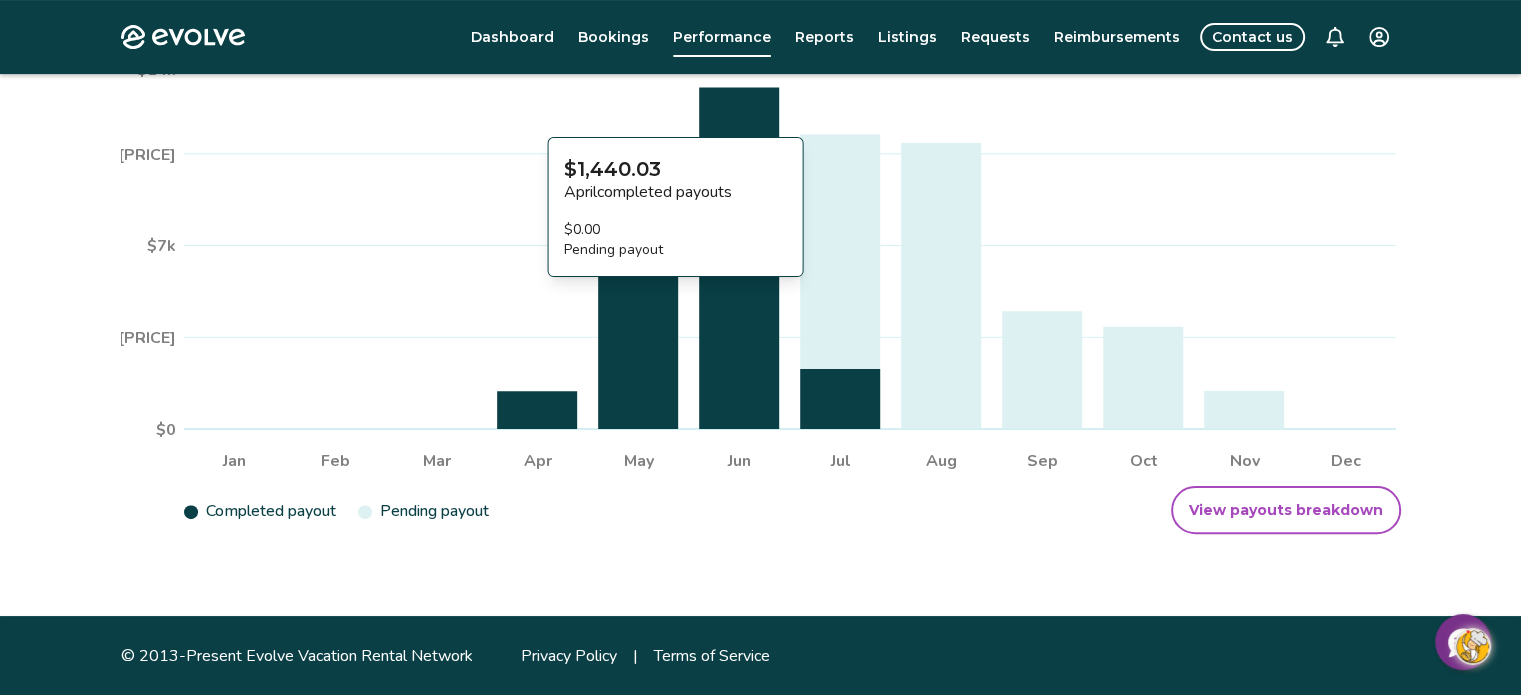 scroll, scrollTop: 0, scrollLeft: 0, axis: both 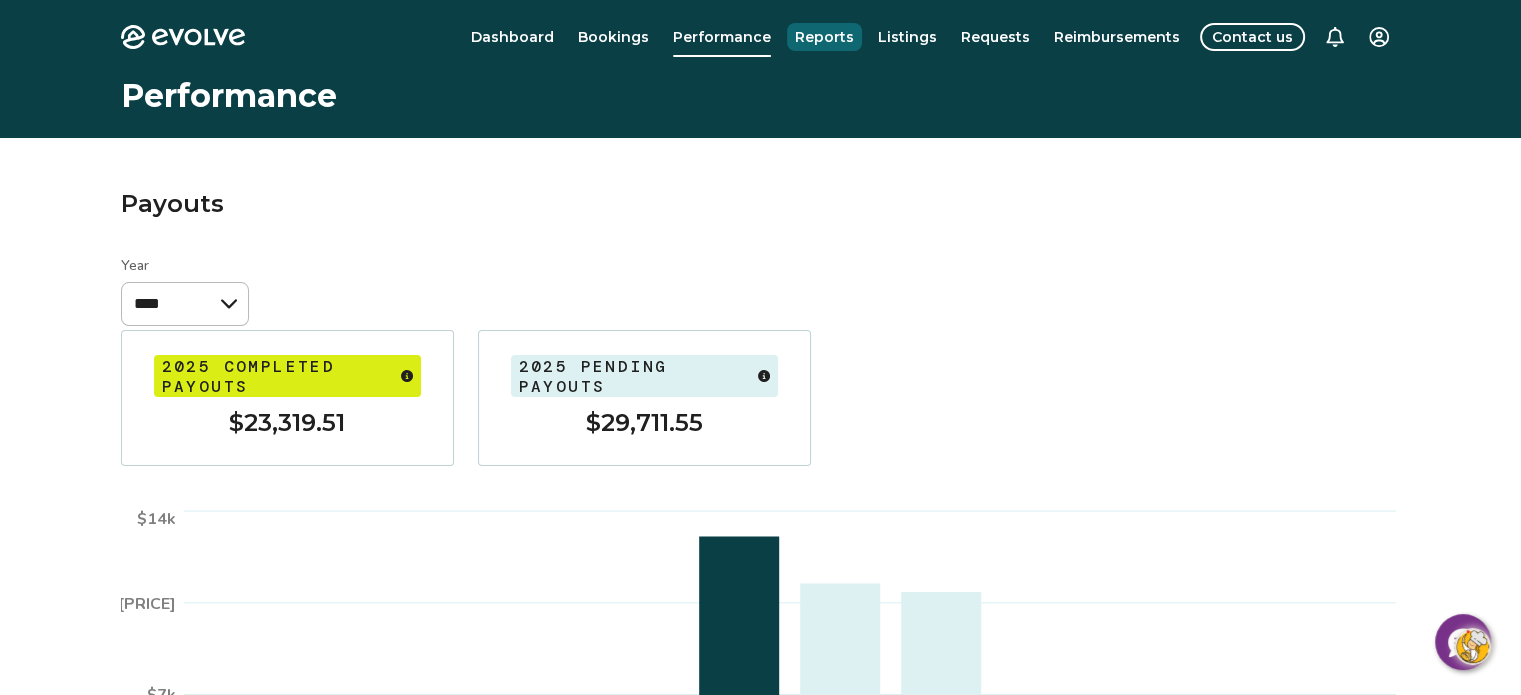 click on "Reports" at bounding box center (824, 37) 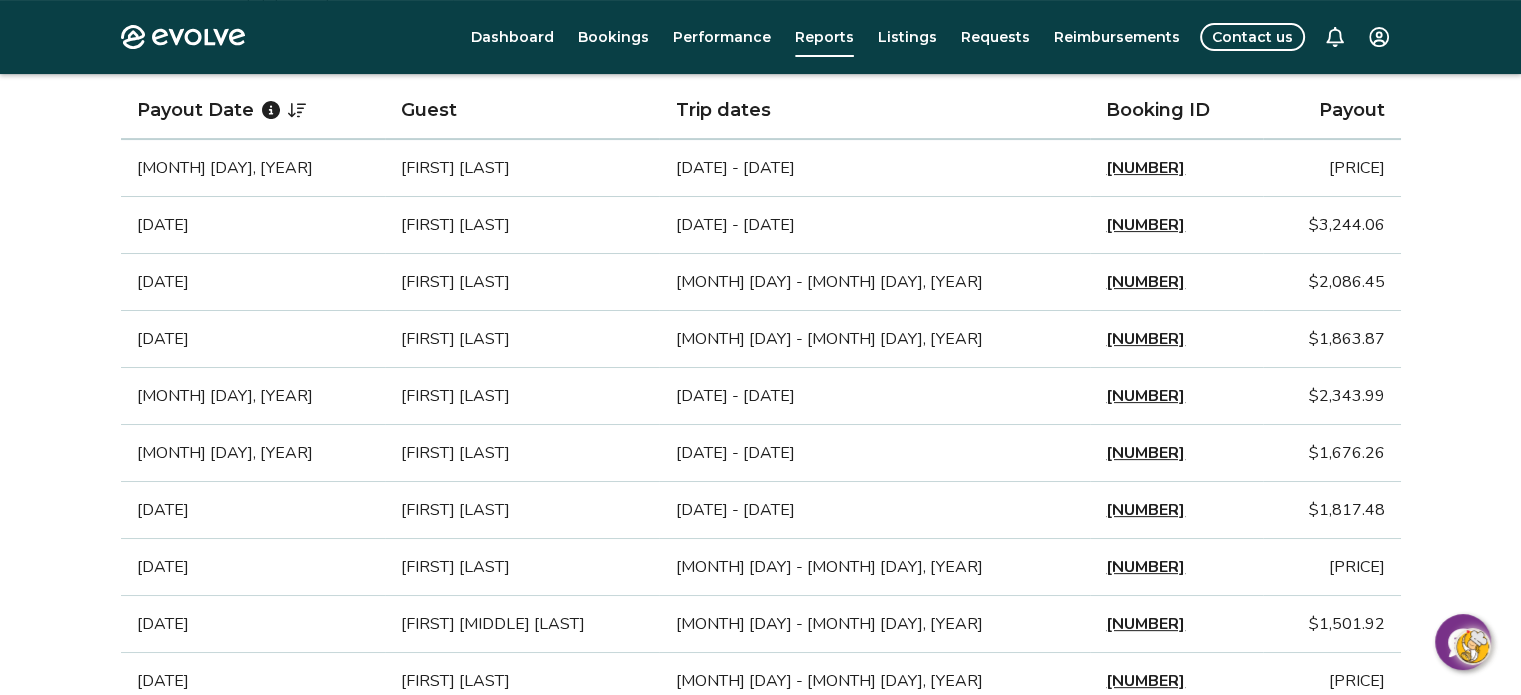 scroll, scrollTop: 0, scrollLeft: 0, axis: both 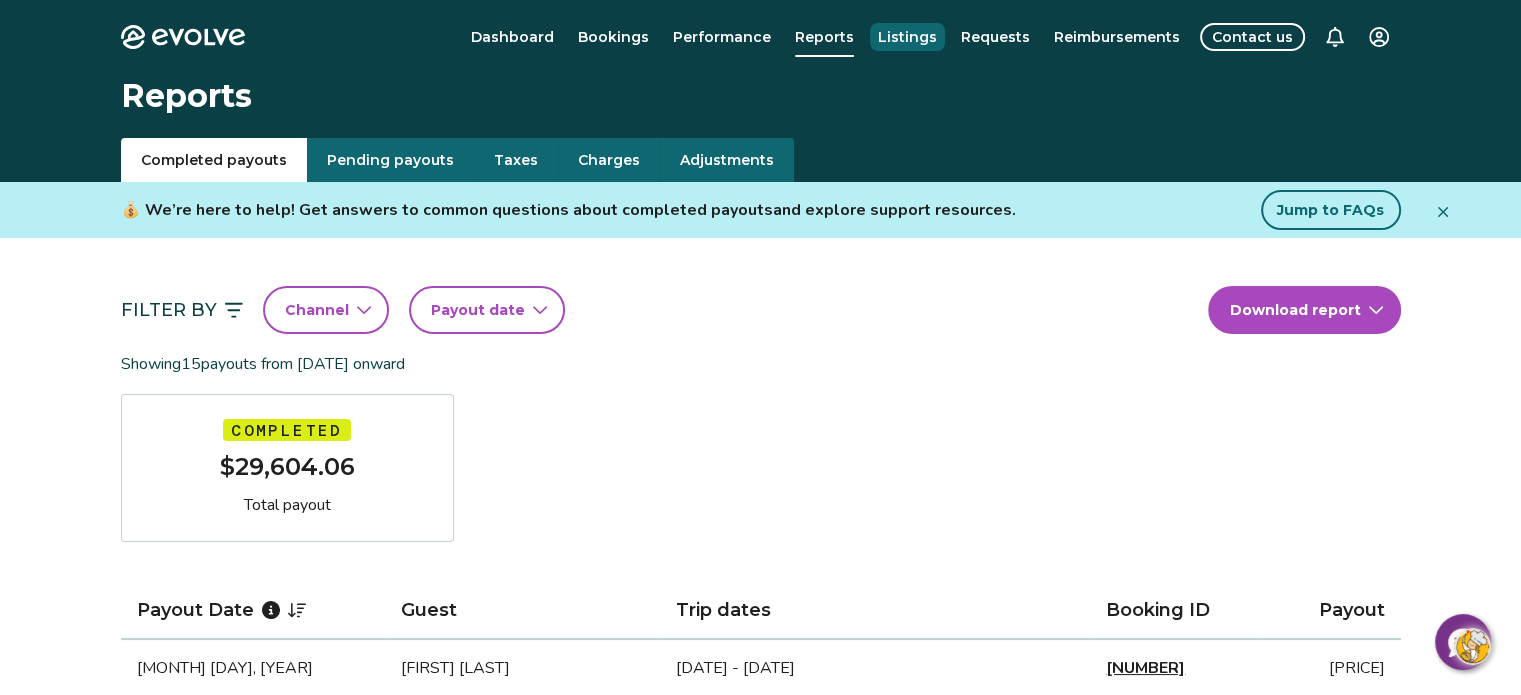 click on "Listings" at bounding box center (907, 37) 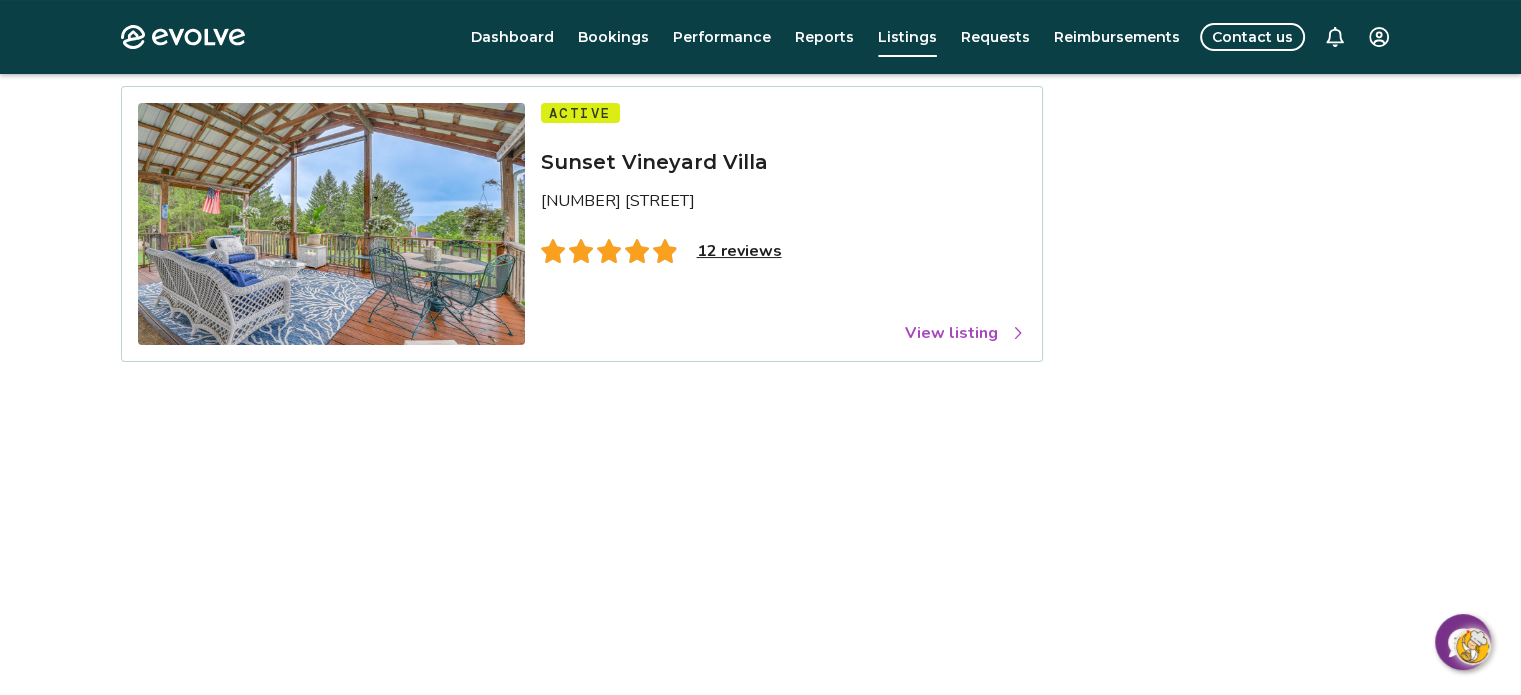 scroll, scrollTop: 0, scrollLeft: 0, axis: both 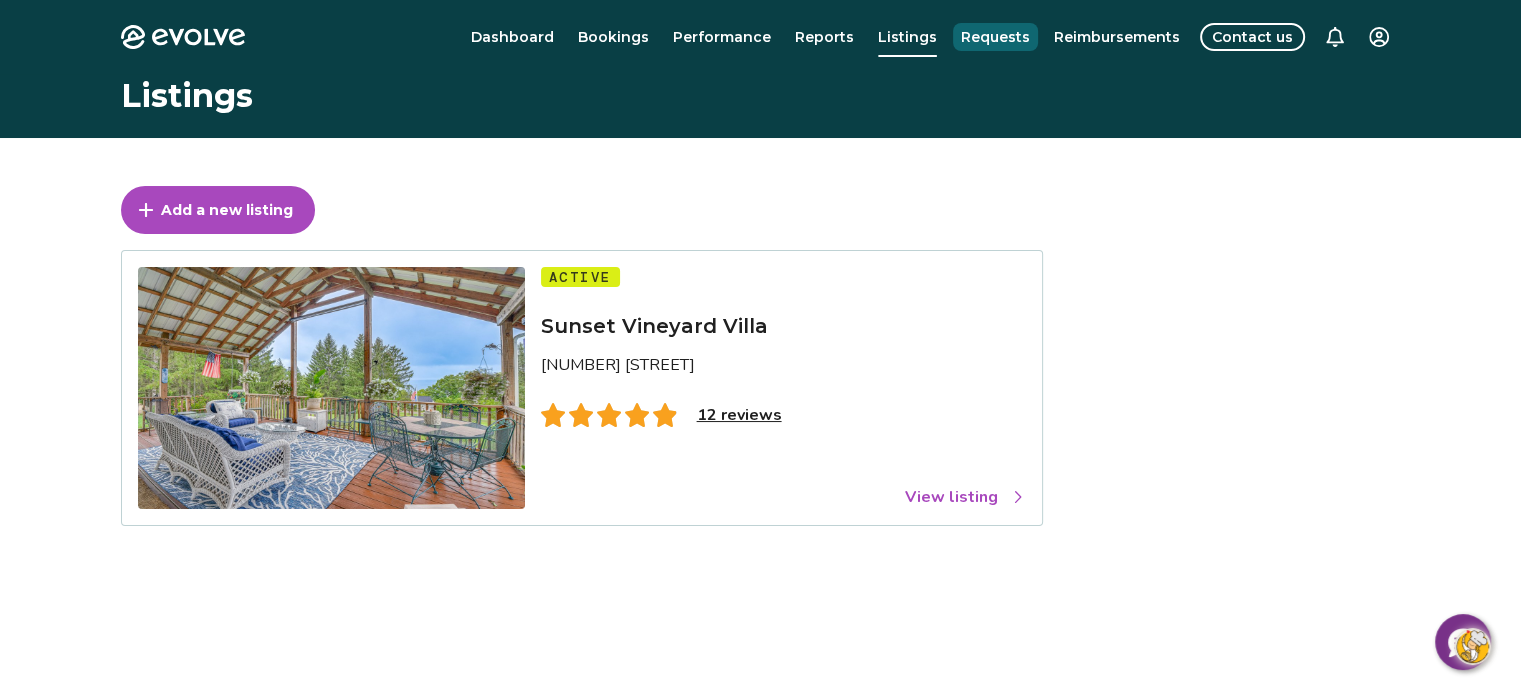 click on "Requests" at bounding box center (995, 37) 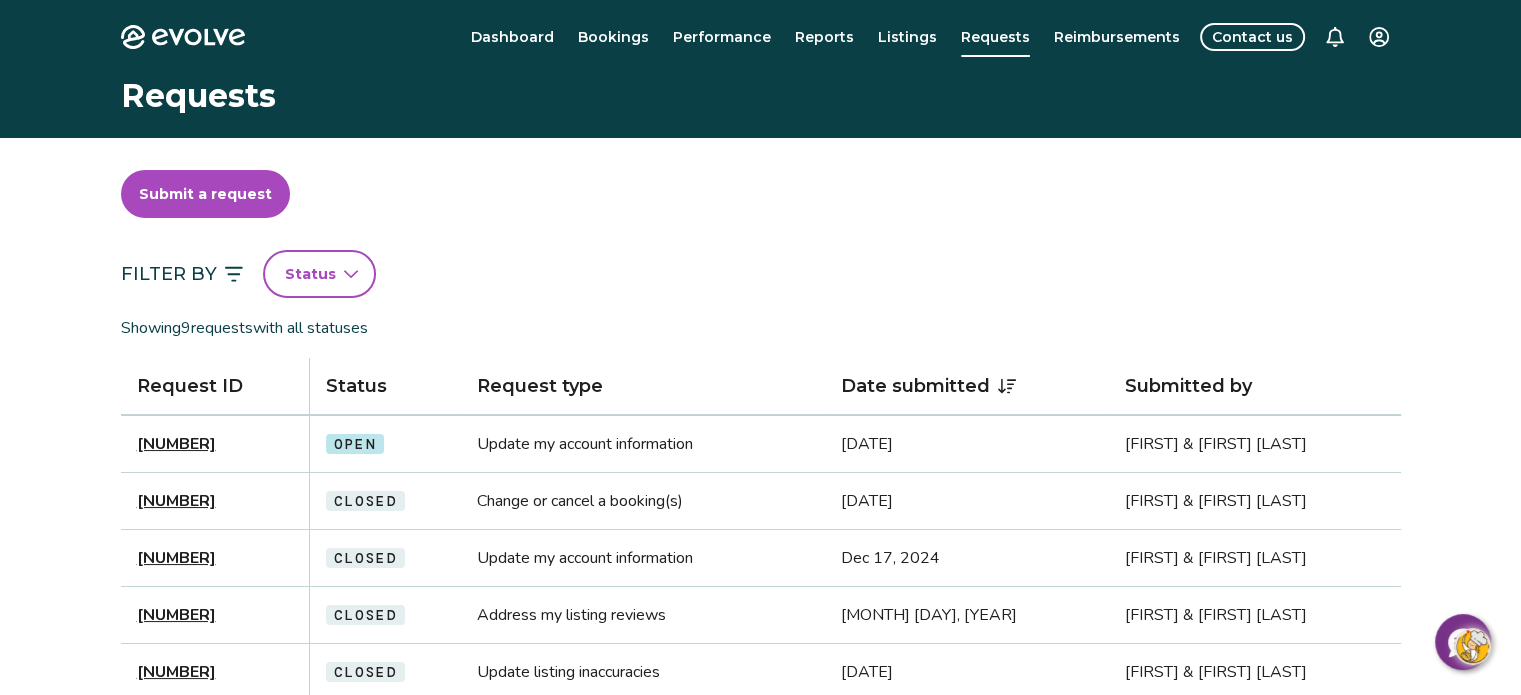 click on "Update my account information" at bounding box center (643, 444) 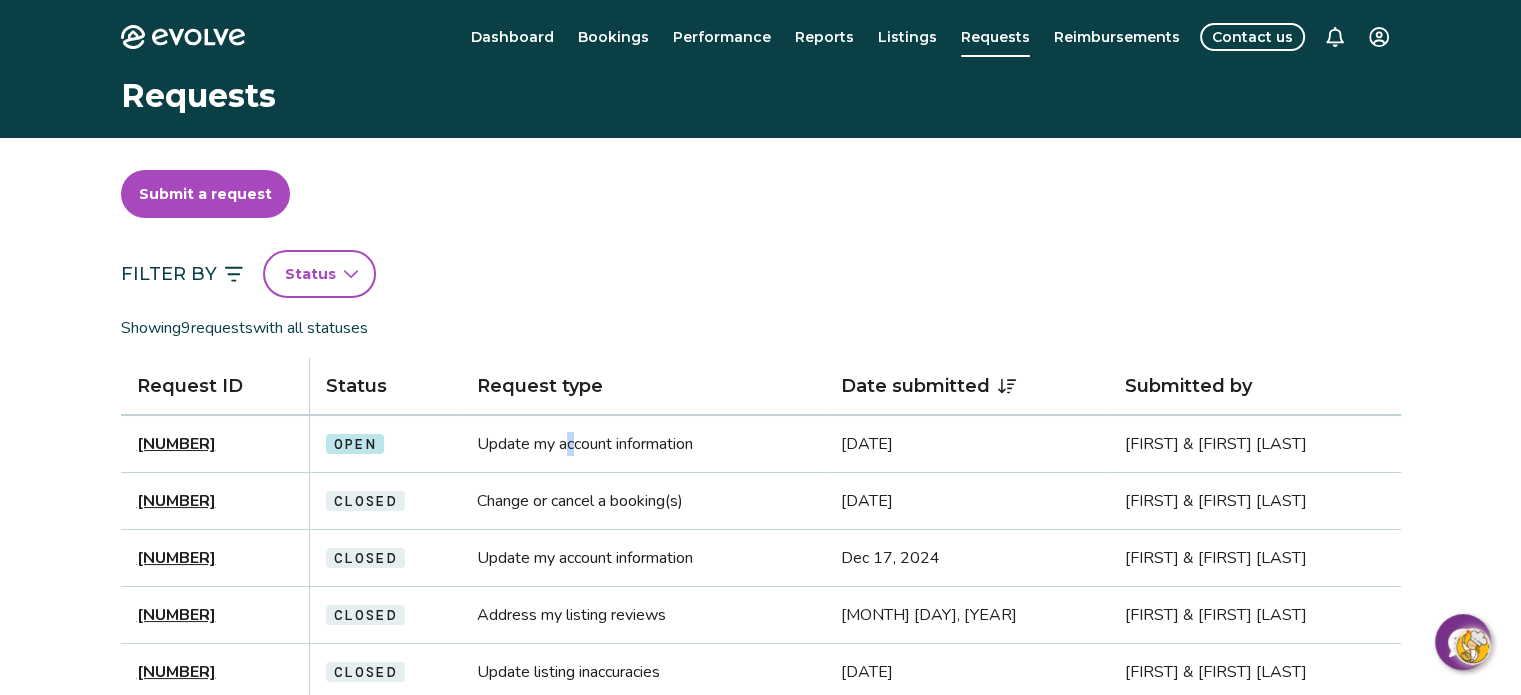 click on "Update my account information" at bounding box center [643, 444] 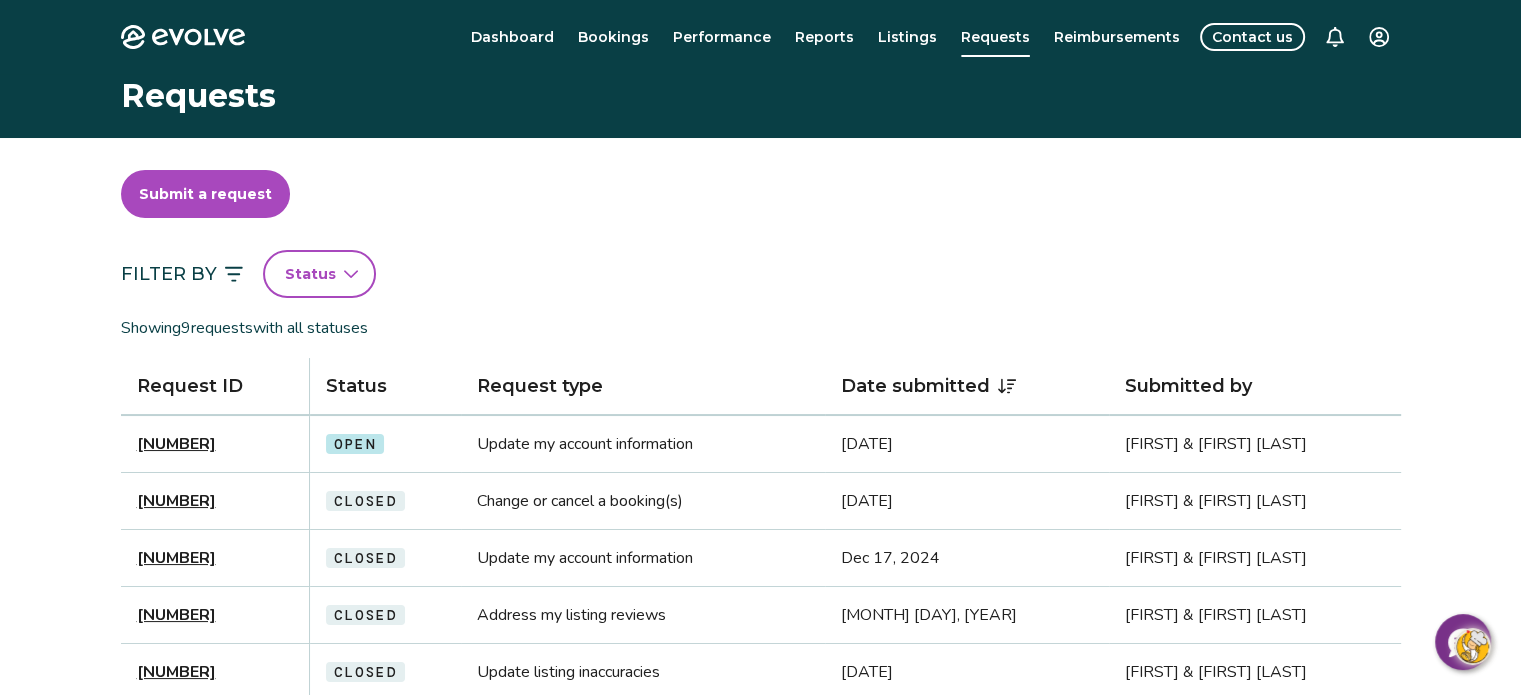 click on "Change or cancel a booking(s)" at bounding box center (643, 501) 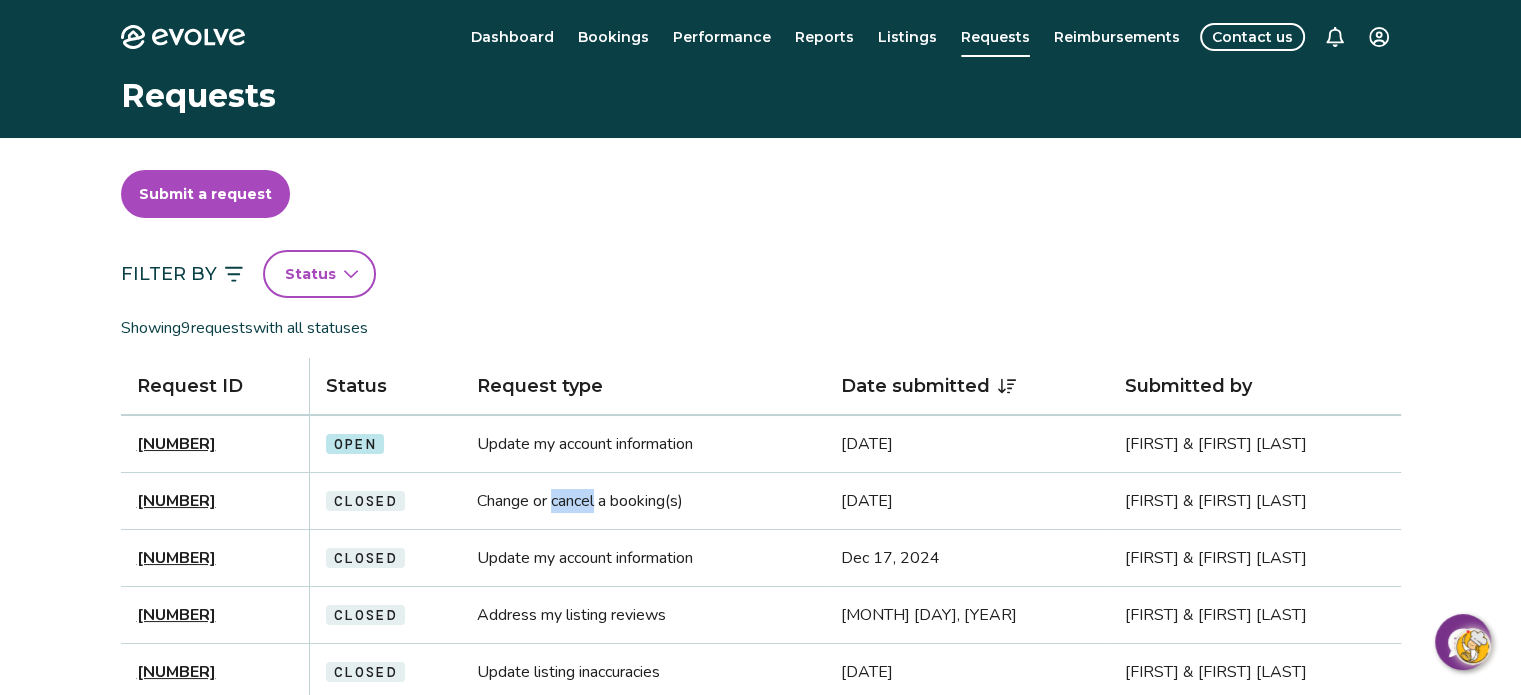click on "Change or cancel a booking(s)" at bounding box center [643, 501] 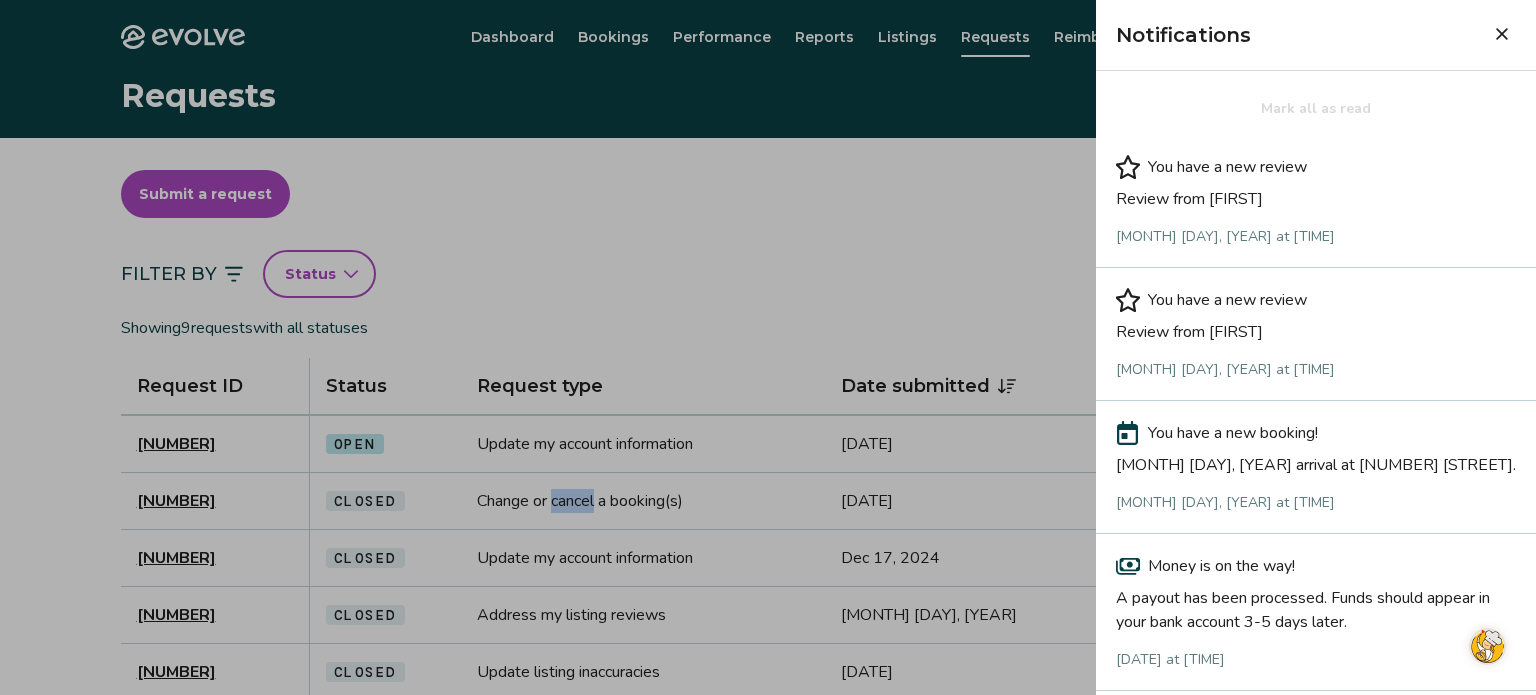 click on "Review from [FIRST]" at bounding box center (1316, 328) 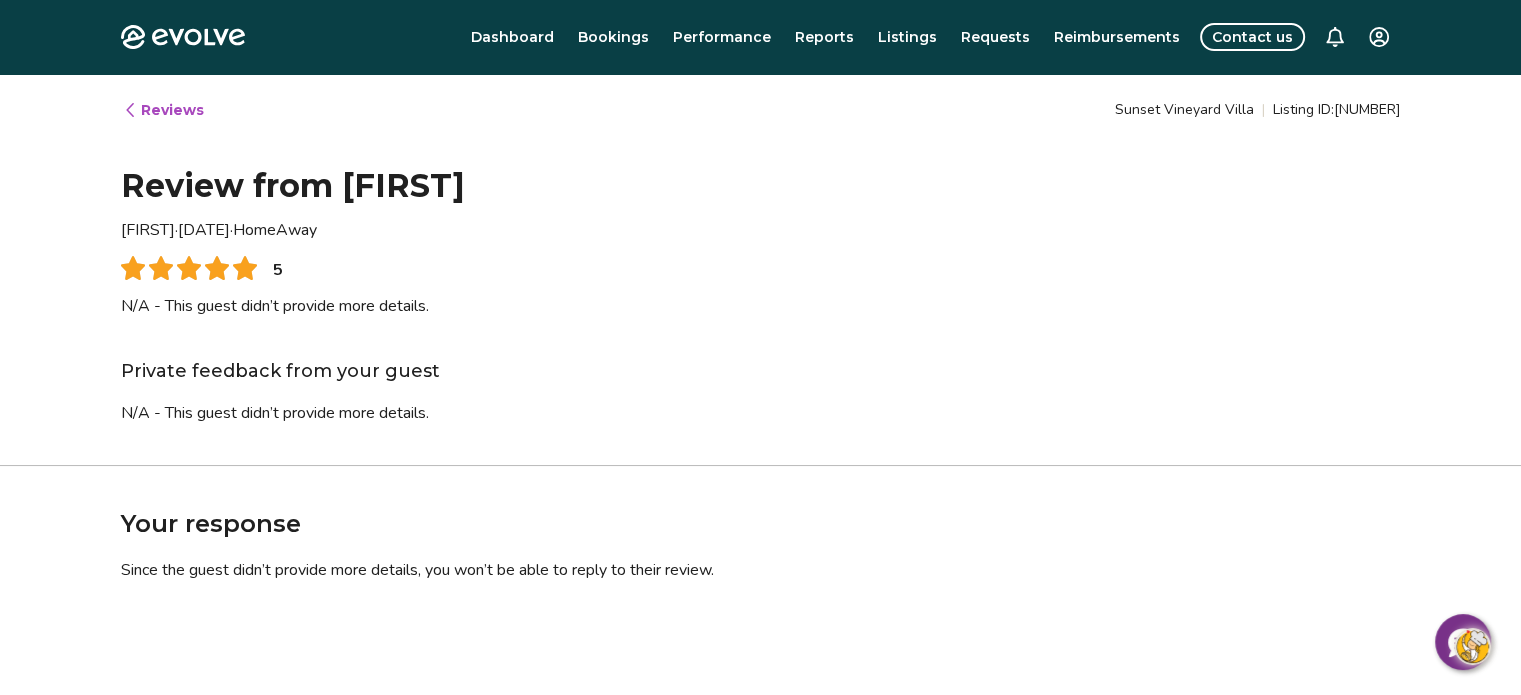 click 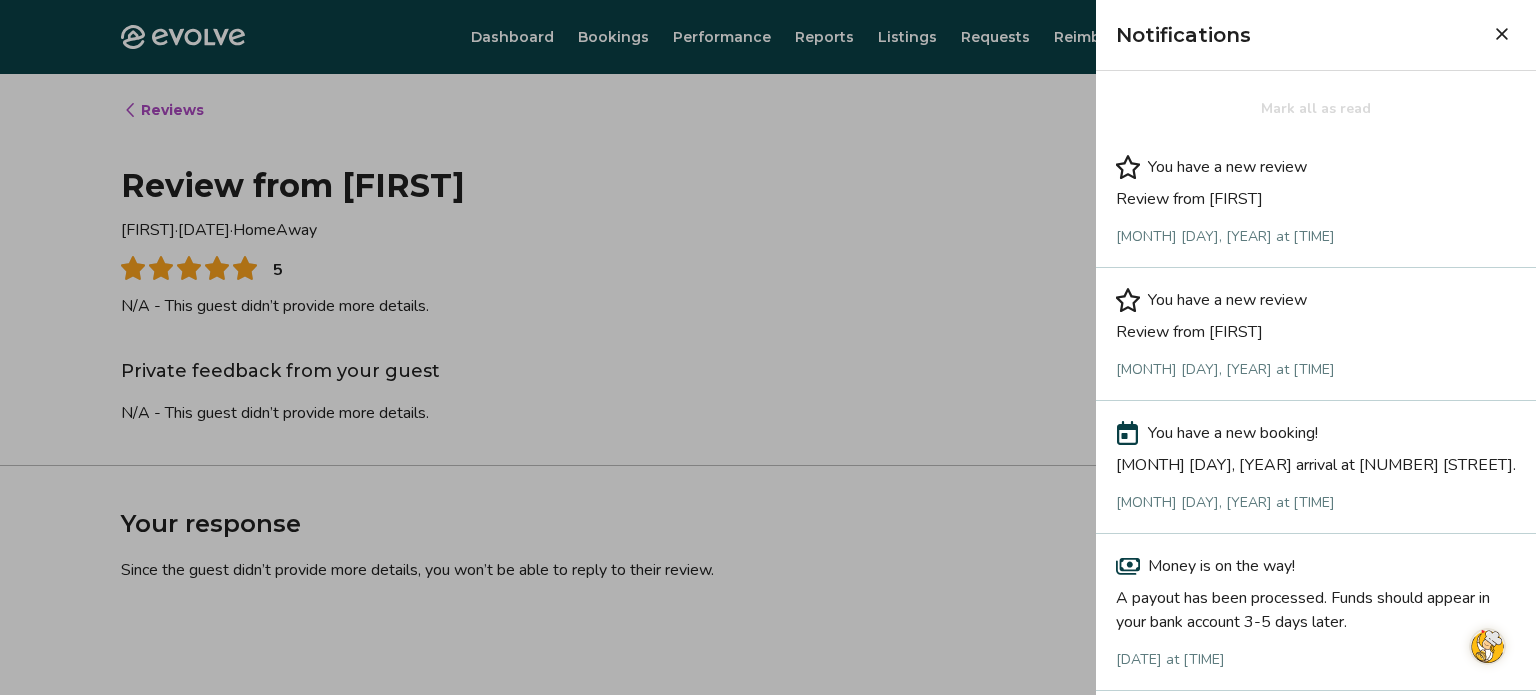 click on "Review from [FIRST]" at bounding box center (1316, 195) 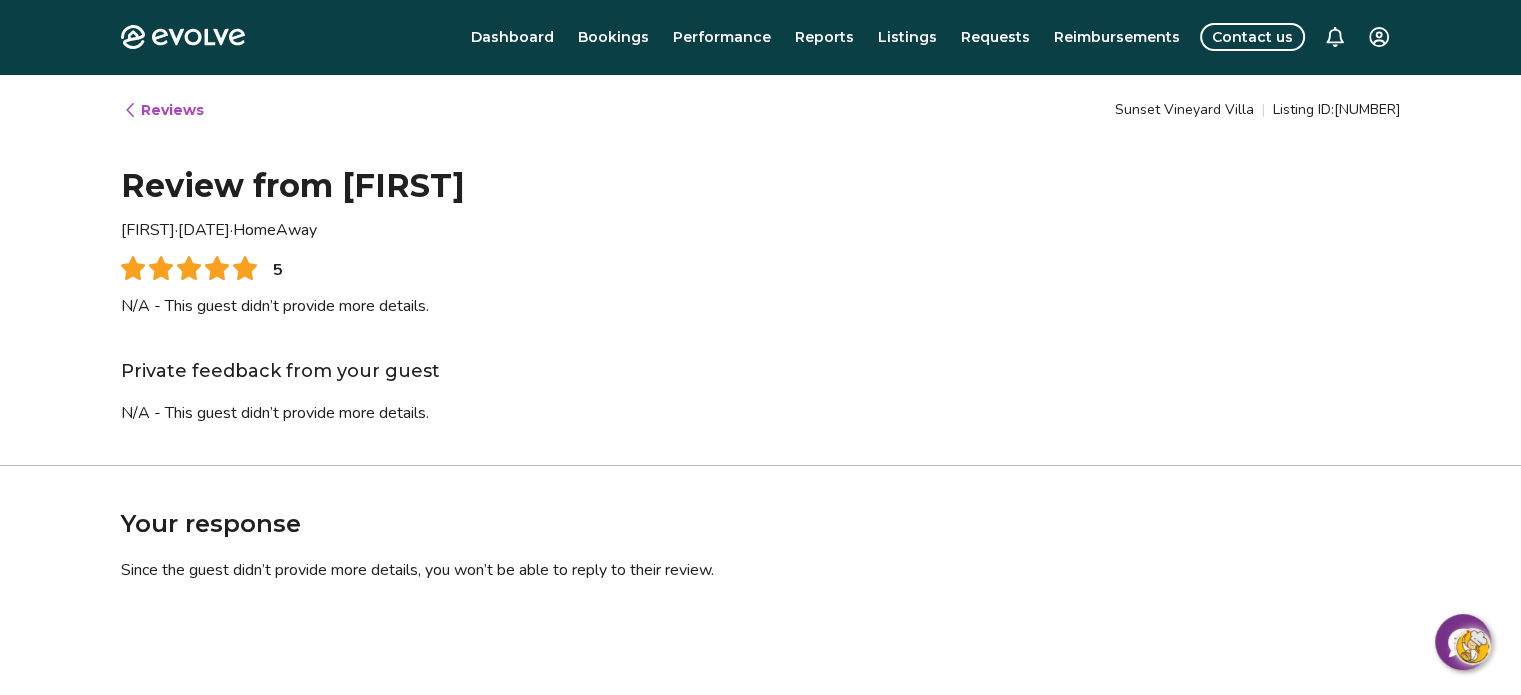 click on "Evolve Dashboard Bookings Performance Reports Listings Requests Reimbursements Contact us Reviews Sunset Vineyard Villa | Listing ID: 520807 Review from [FIRST] [FIRST] · [MONTH] [DAY], [YEAR] · HomeAway 5 N/A - This guest didn’t provide more details. Private feedback from your guest N/A - This guest didn’t provide more details. Your response Since the guest didn’t provide more details, you won’t be able to reply to their review. © 2013-Present Evolve Vacation Rental Network Privacy Policy | Terms of Service
$0" at bounding box center (760, 517) 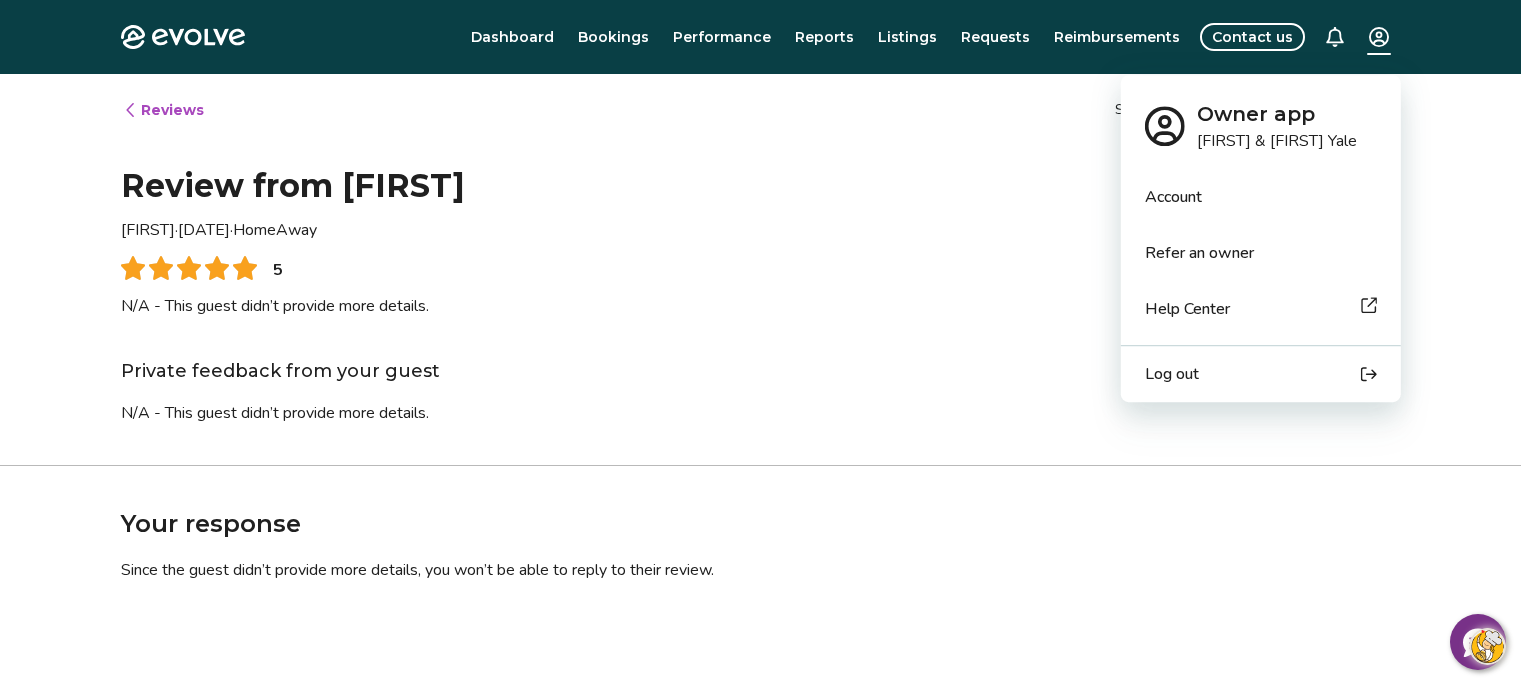 click on "Account" at bounding box center [1173, 197] 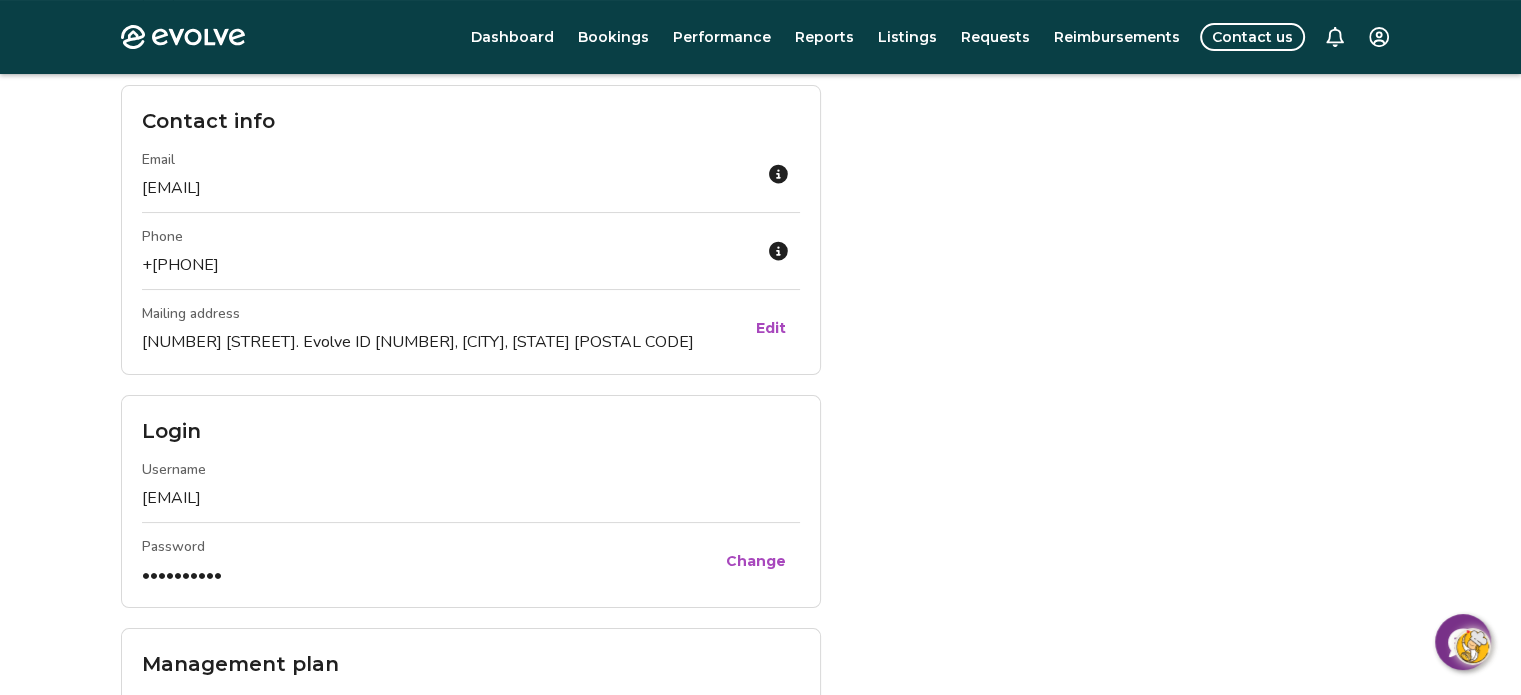 scroll, scrollTop: 0, scrollLeft: 0, axis: both 